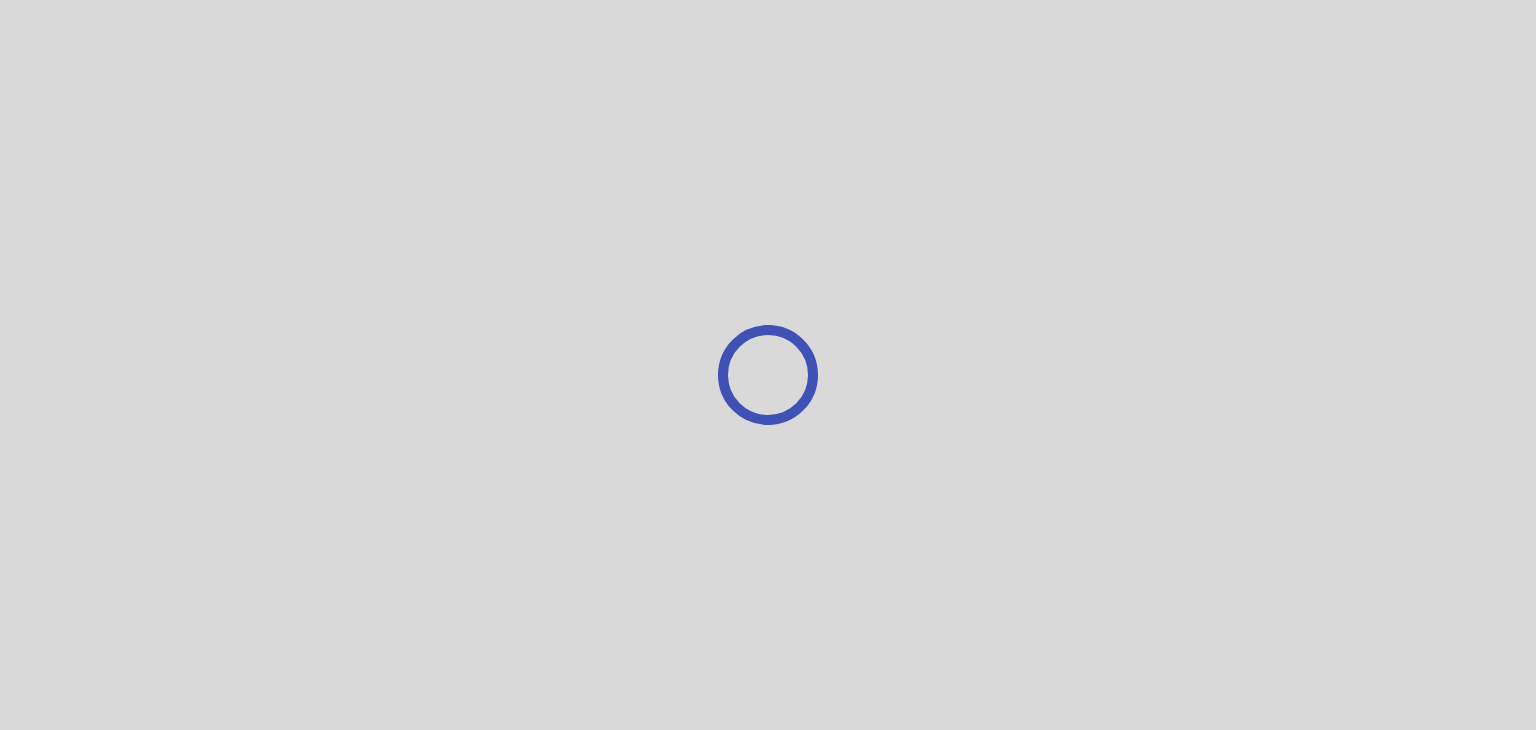 scroll, scrollTop: 0, scrollLeft: 0, axis: both 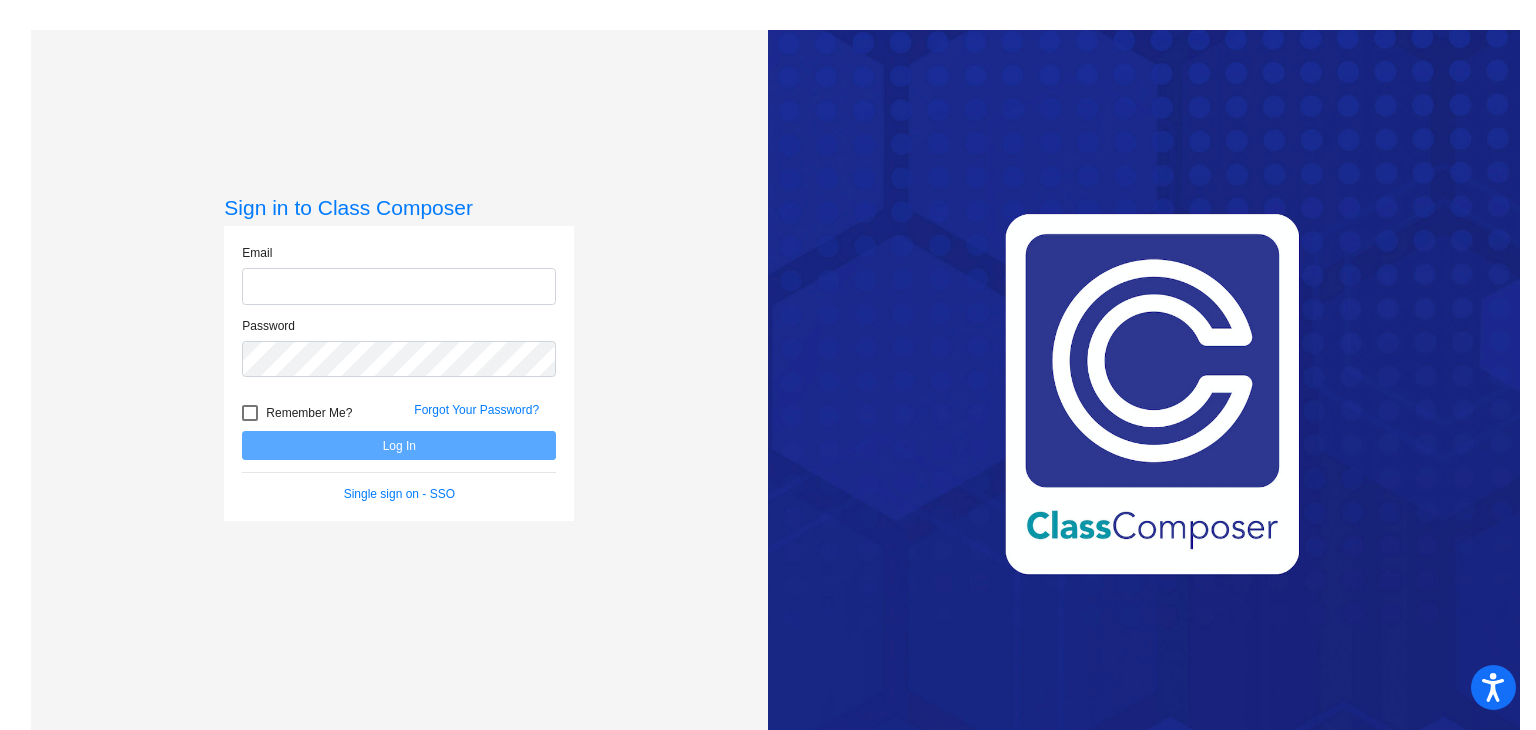 type on "[PERSON_NAME][EMAIL_ADDRESS][DOMAIN_NAME]" 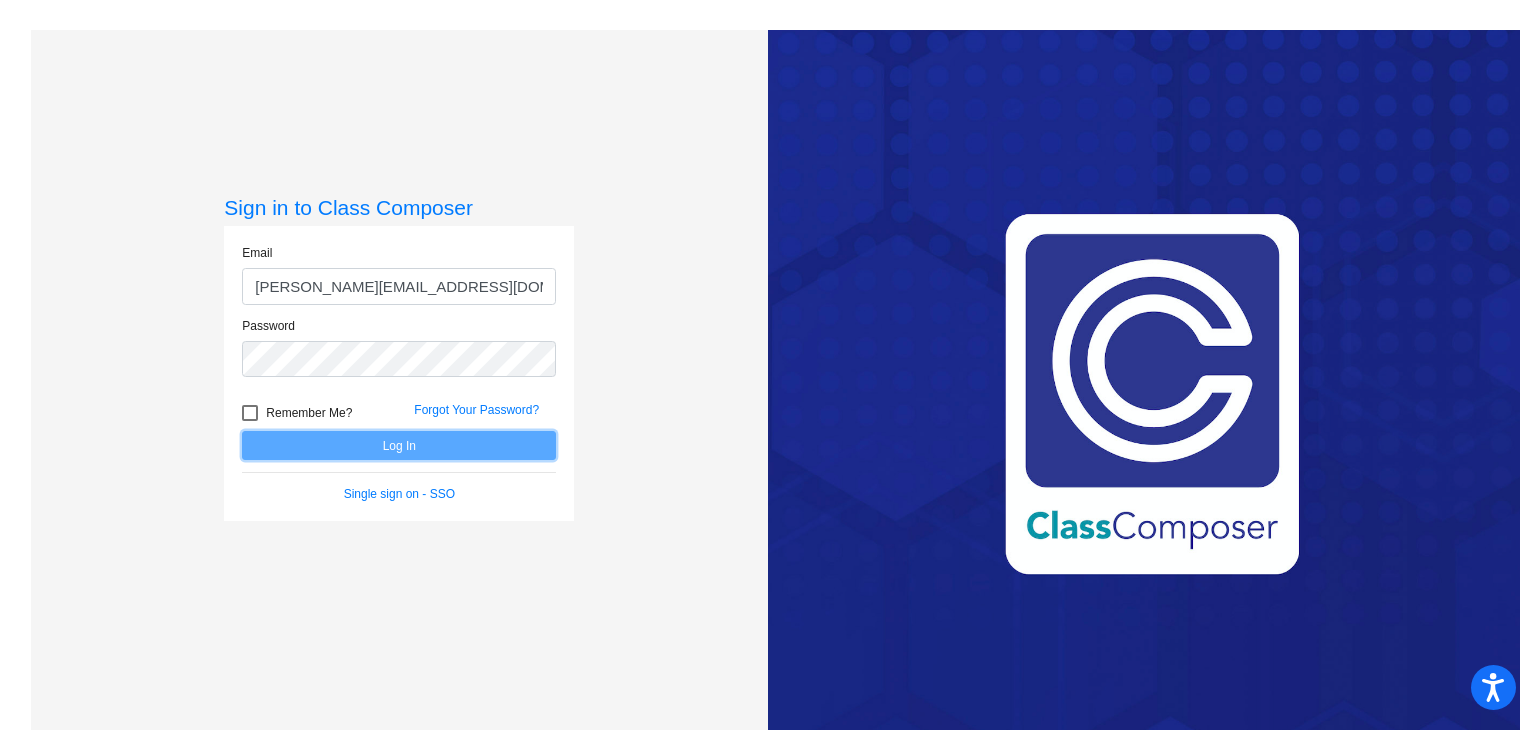 click on "Log In" 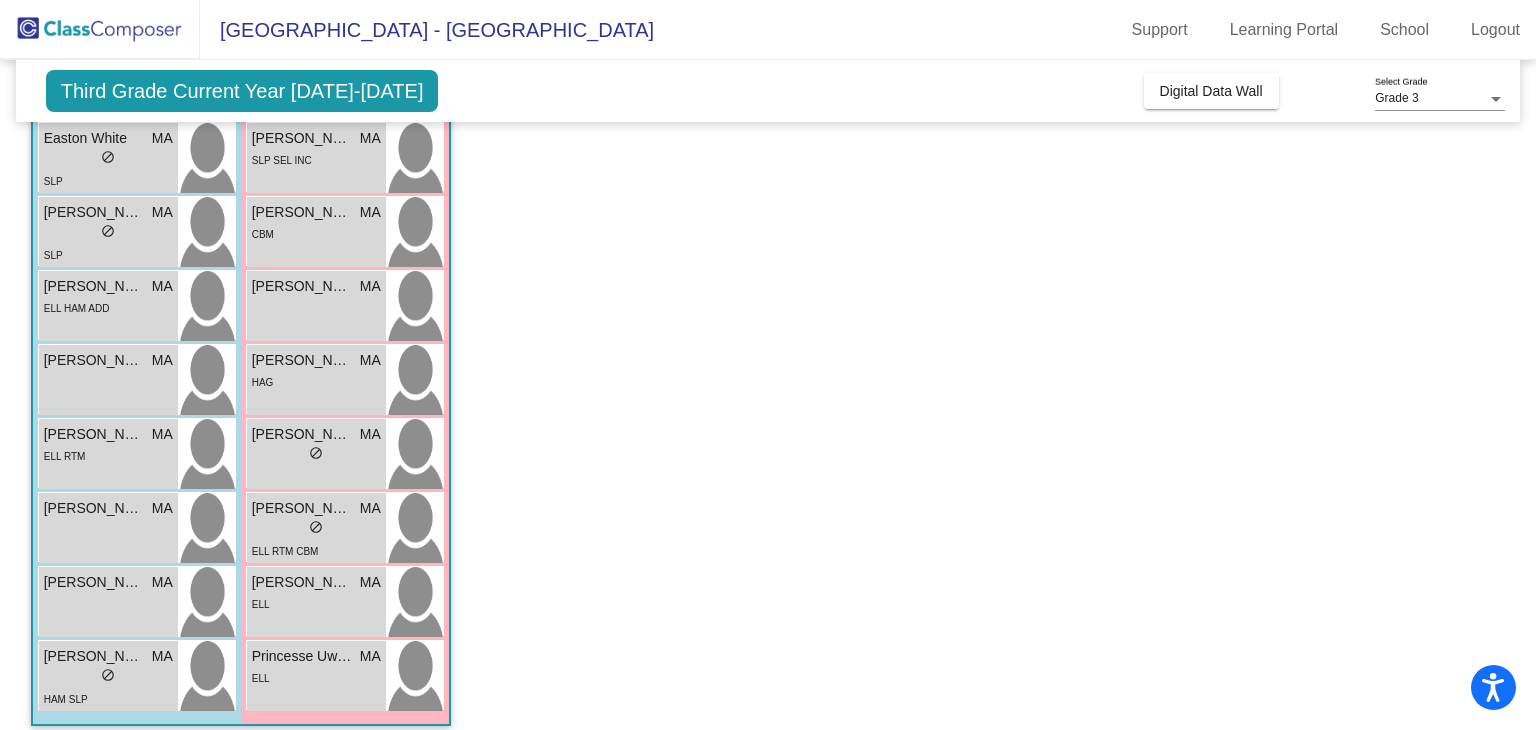 scroll, scrollTop: 536, scrollLeft: 0, axis: vertical 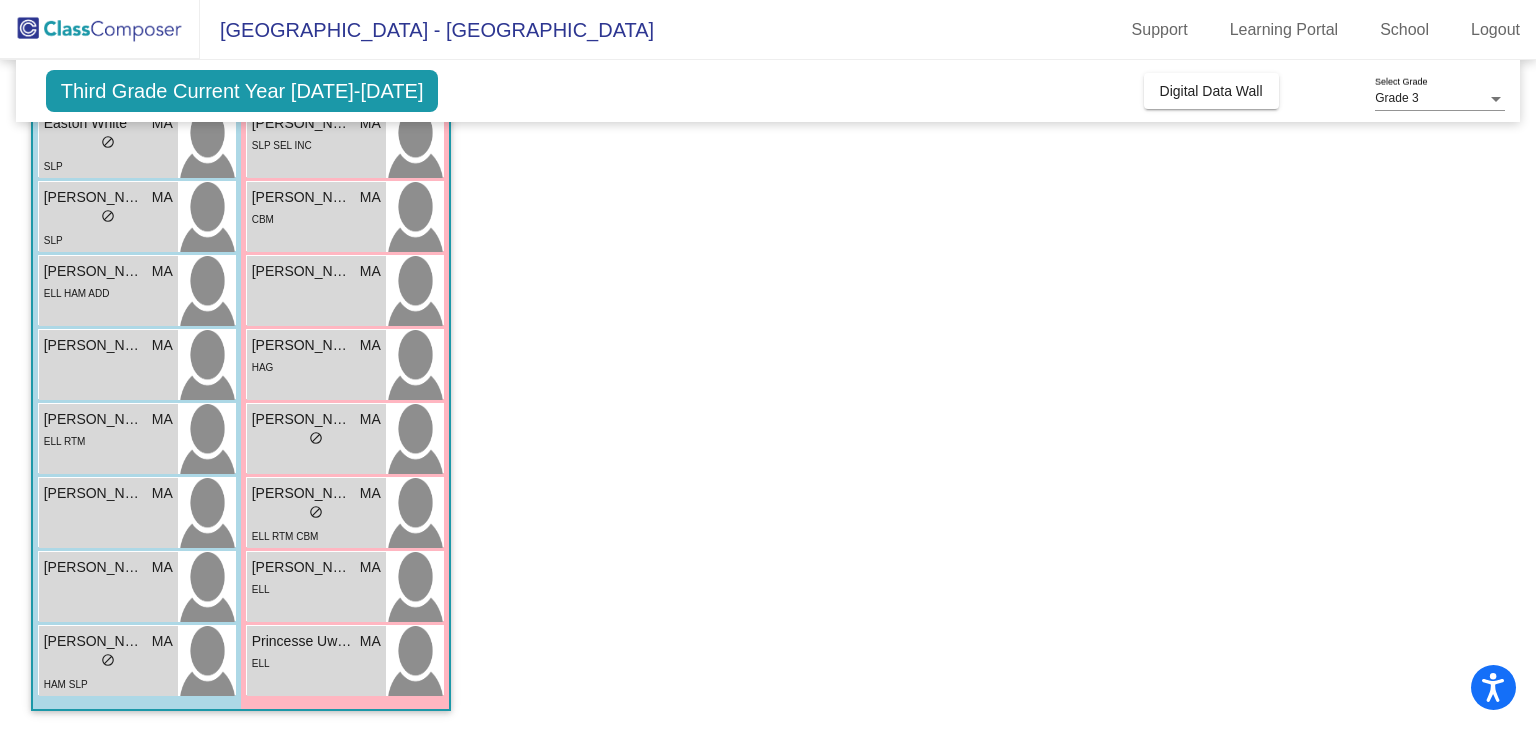 click on "Class 9   - Allison  picture_as_pdf Macaylee Allison  Add Student  First Name Last Name Student Id  (Recommended)   Boy   Girl   Non Binary Add Close  Boys : 12  Alonso Viveros MA lock do_not_disturb_alt SLP Anyerson Neveda-Reyes MA lock do_not_disturb_alt ELL Camber Colbert MA lock do_not_disturb_alt CBM David Switzer MA lock do_not_disturb_alt ADD CBM Easton White MA lock do_not_disturb_alt SLP Hudson Alexander MA lock do_not_disturb_alt SLP Ibrahim Perez MA lock do_not_disturb_alt ELL HAM ADD Isaque Mesidor MA lock do_not_disturb_alt Jamel Njikam MA lock do_not_disturb_alt ELL RTM Jax Ayon MA lock do_not_disturb_alt Korbin Collins-Riddle MA lock do_not_disturb_alt Malachi Catt MA lock do_not_disturb_alt HAM SLP Girls: 12 Allison Berry MA lock do_not_disturb_alt GPV Amora Keys MA lock do_not_disturb_alt RTR RTM Andrea Romero MA lock do_not_disturb_alt ELL Audrey Dorner MA lock do_not_disturb_alt Avalynn Andrews MA lock do_not_disturb_alt SLP SEL INC Everlee Stanley MA lock do_not_disturb_alt CBM MA lock" 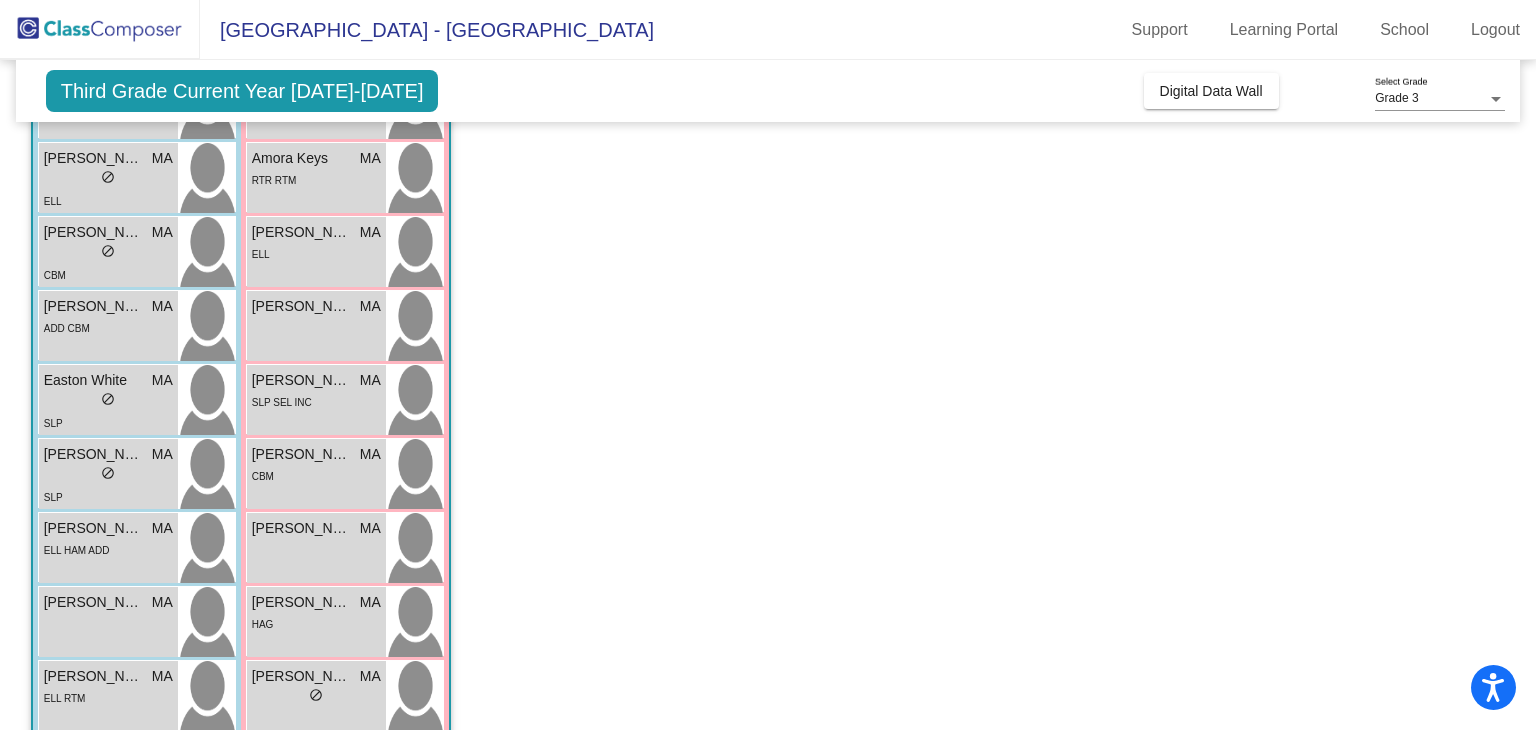 scroll, scrollTop: 0, scrollLeft: 0, axis: both 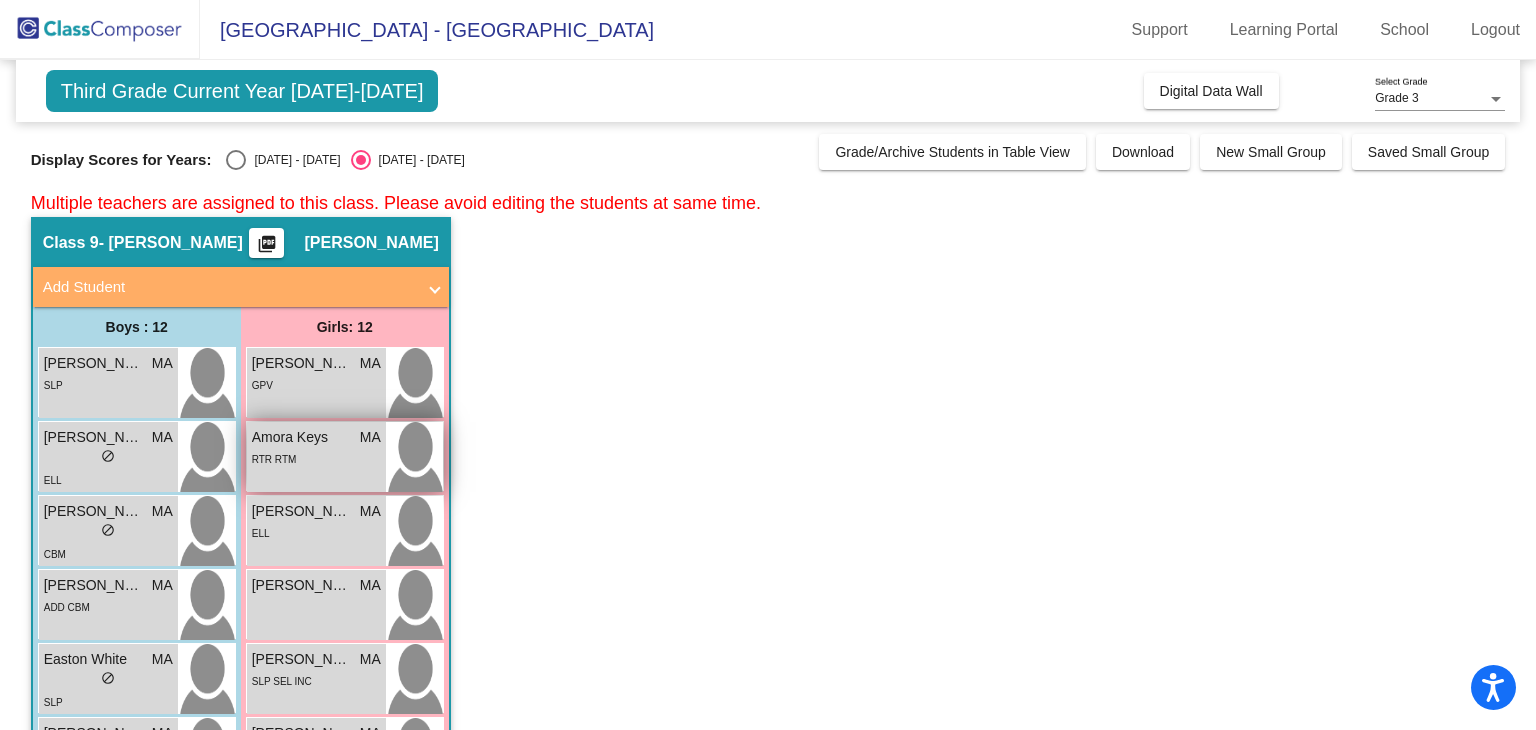 click on "RTR RTM" at bounding box center (316, 458) 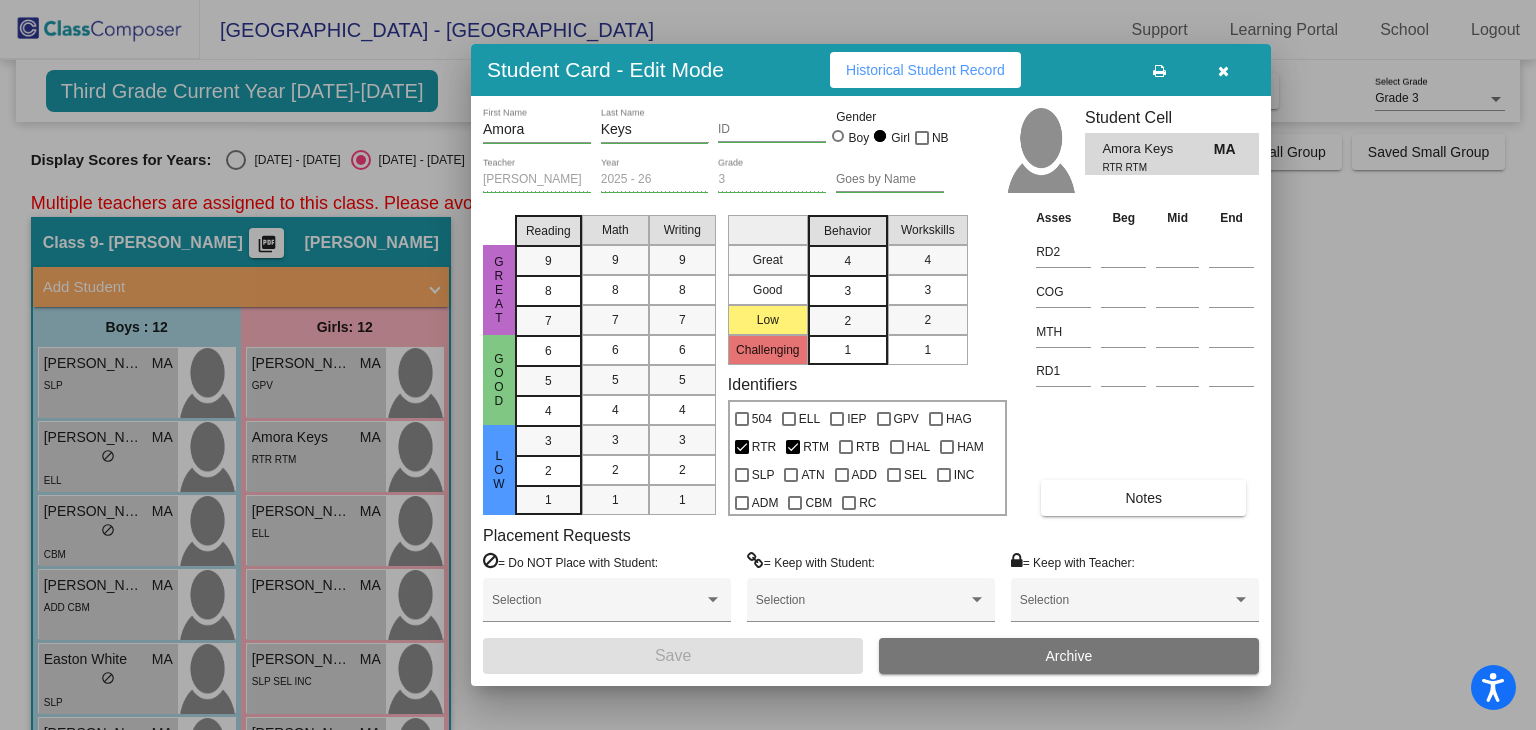 click at bounding box center [1223, 71] 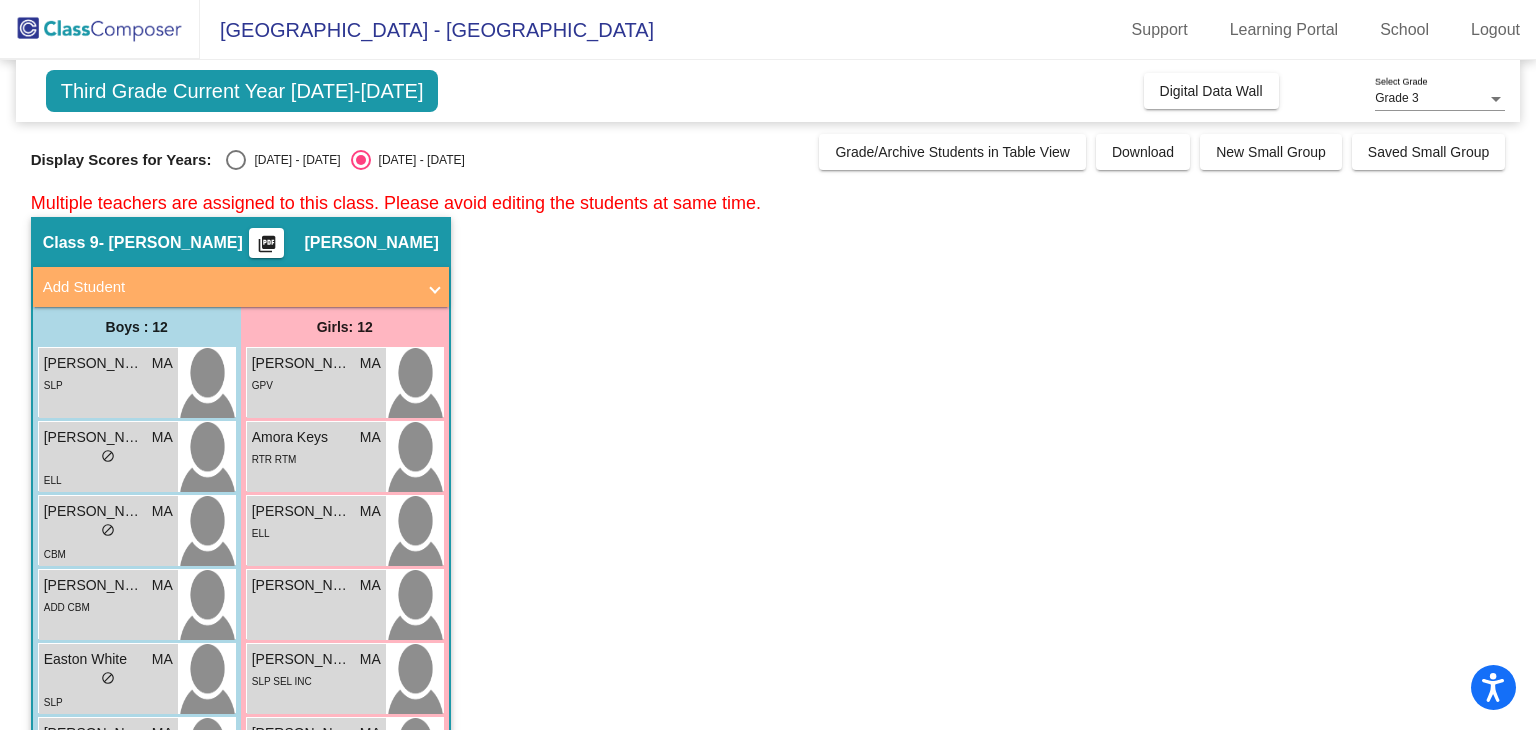 scroll, scrollTop: 20, scrollLeft: 0, axis: vertical 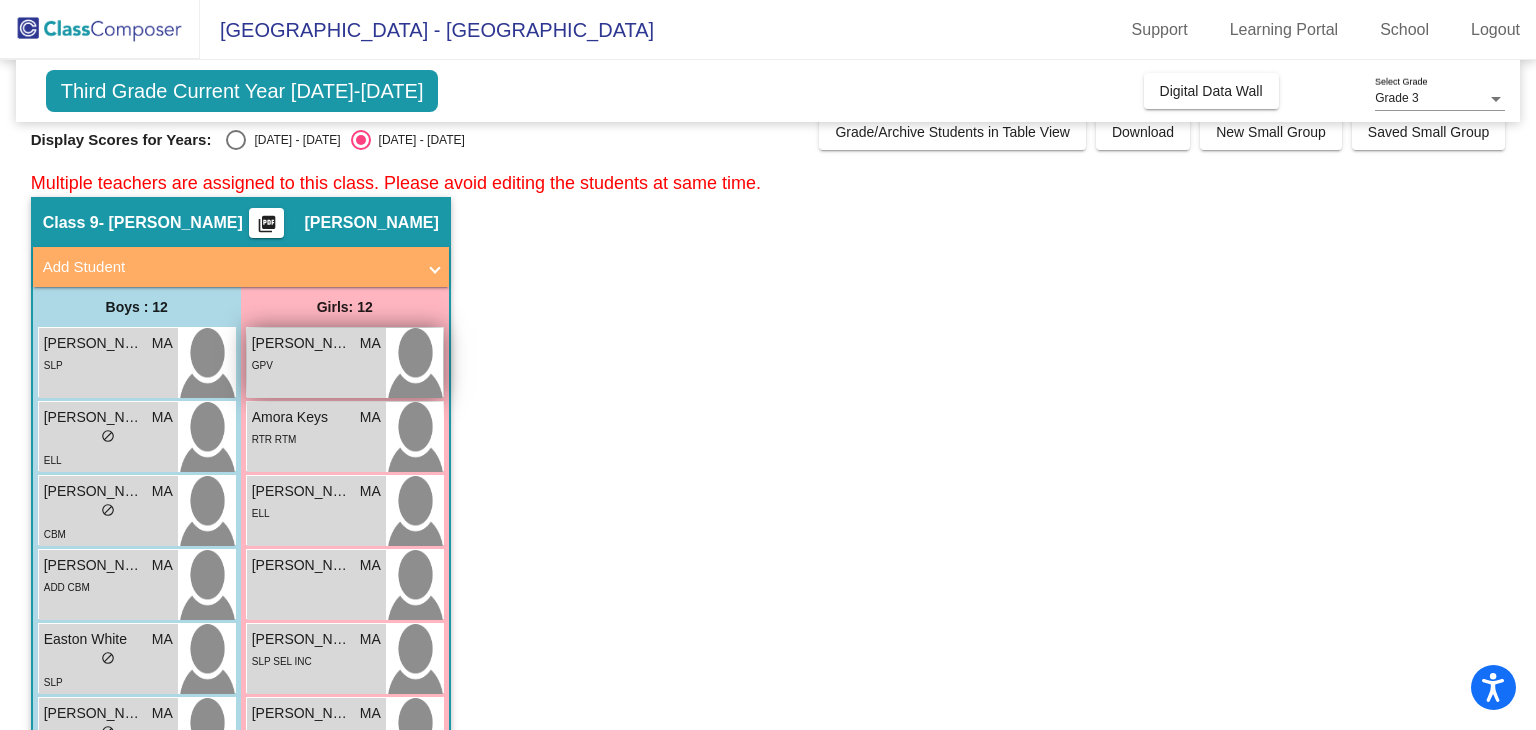 click on "Allison Berry MA lock do_not_disturb_alt GPV" at bounding box center [316, 363] 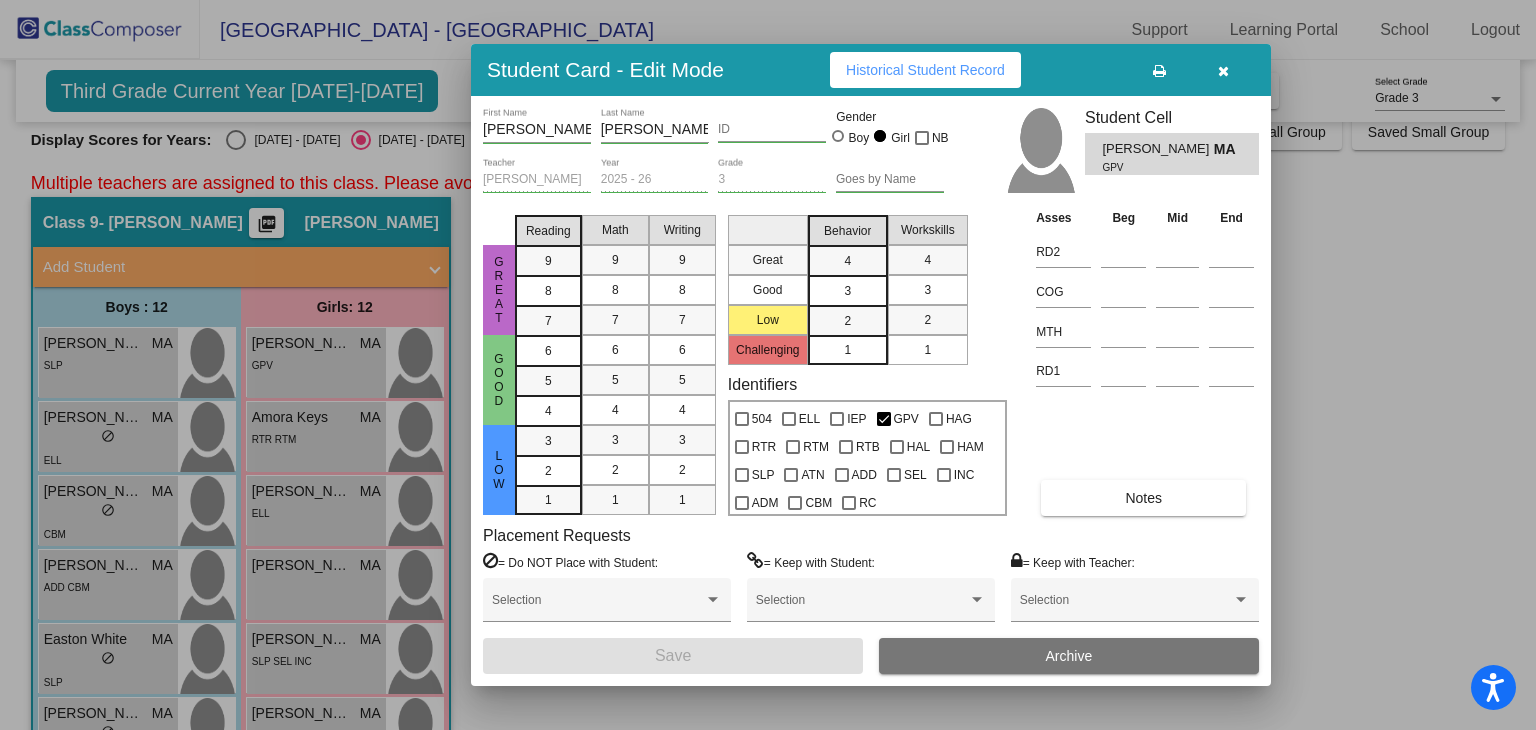 click at bounding box center (1223, 71) 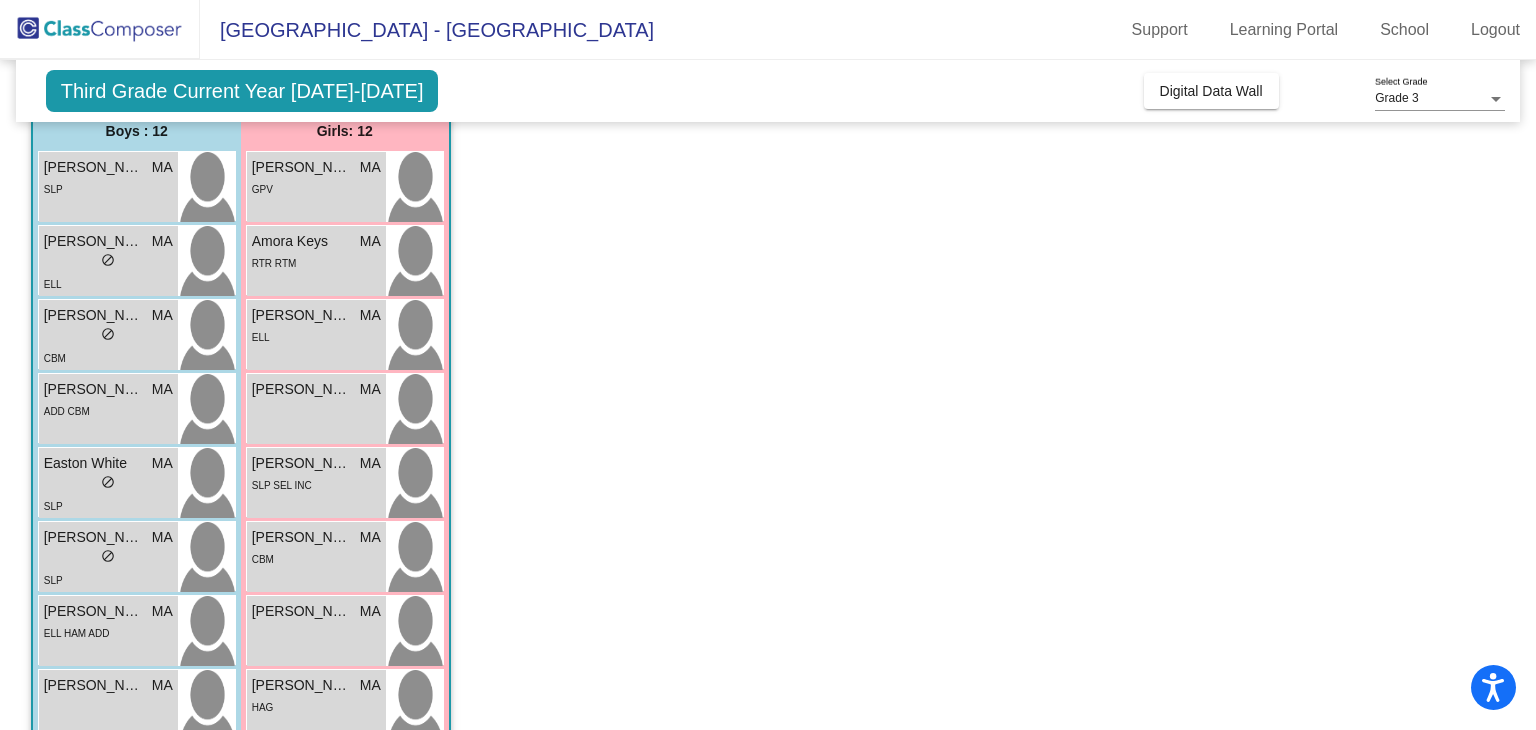scroll, scrollTop: 266, scrollLeft: 0, axis: vertical 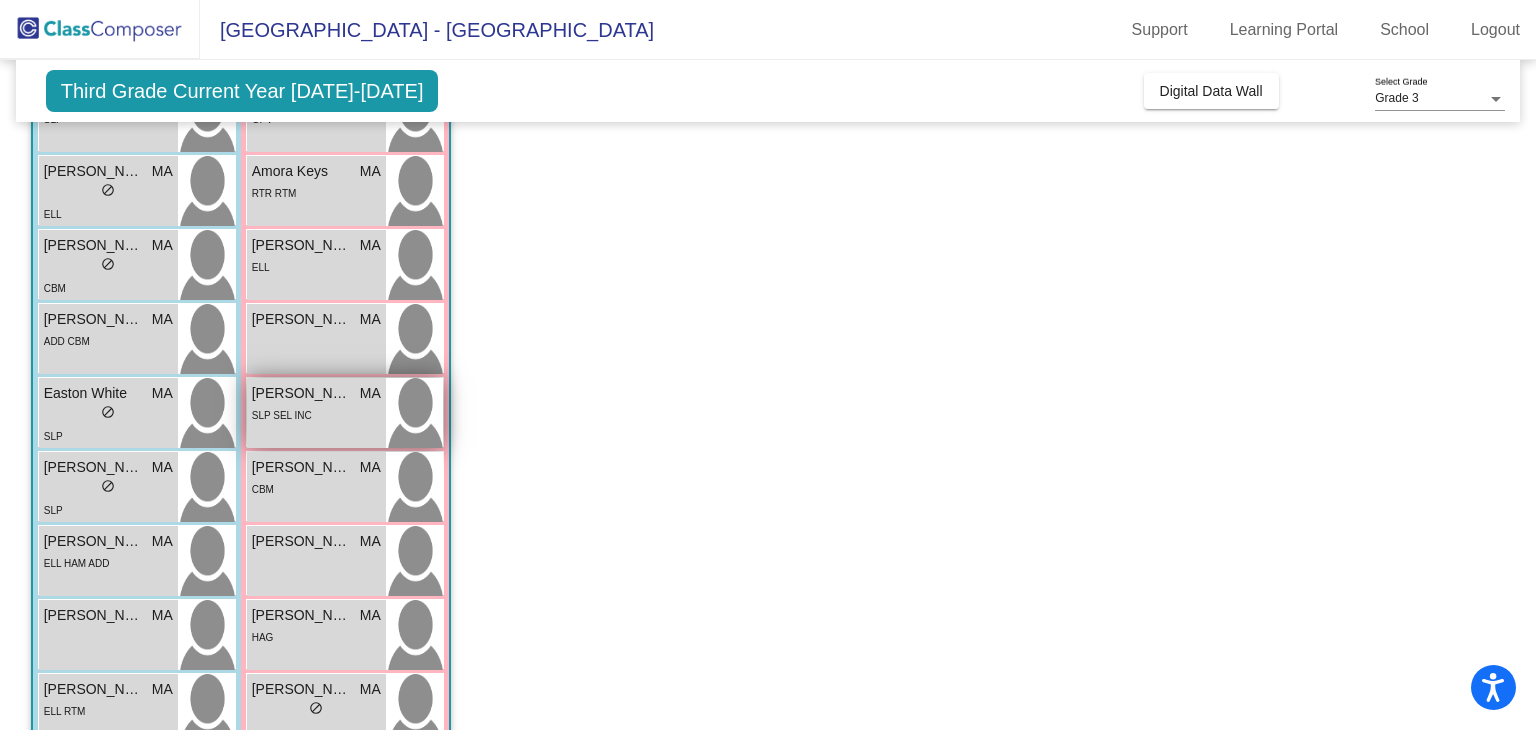 click on "SLP SEL INC" at bounding box center (282, 414) 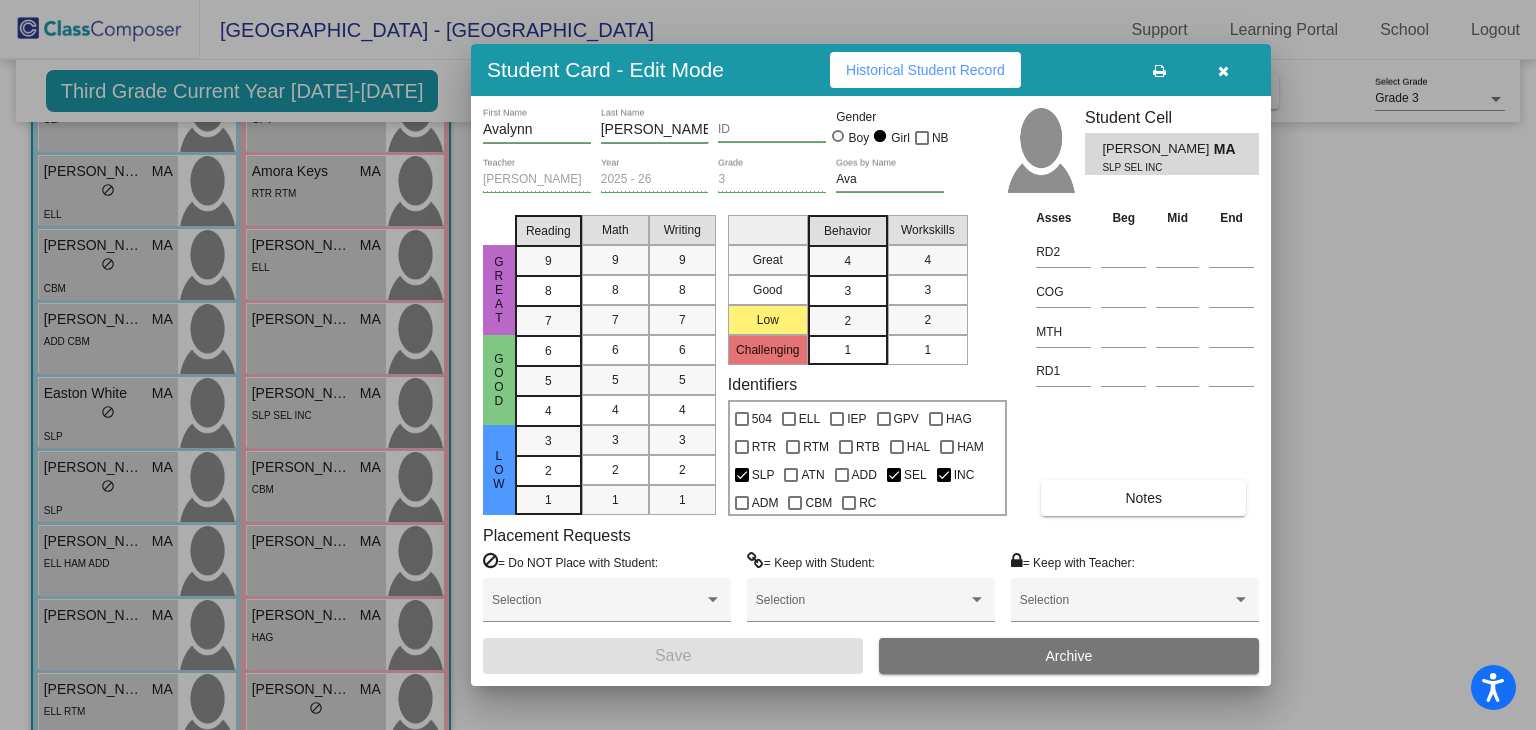 click at bounding box center [1223, 70] 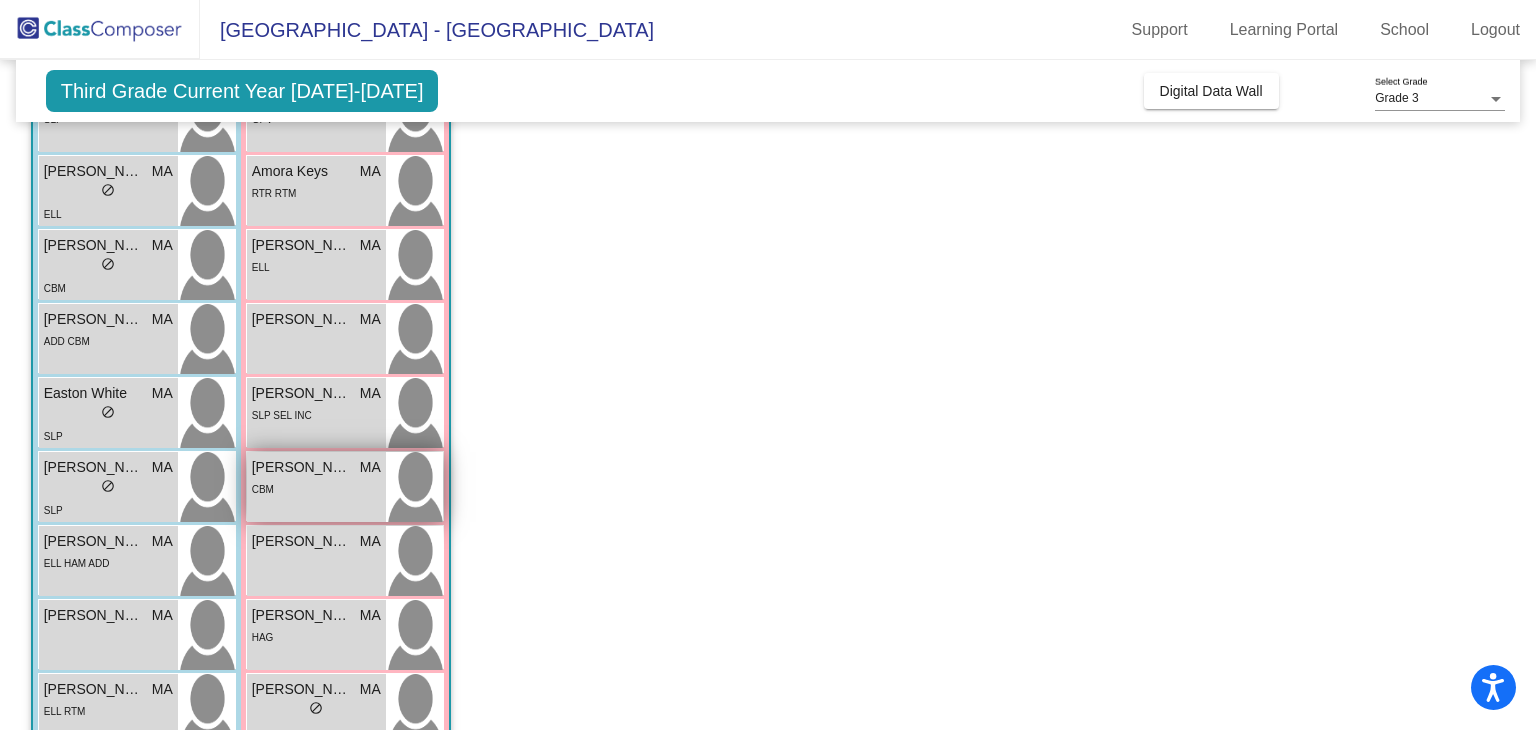 click on "CBM" at bounding box center (316, 488) 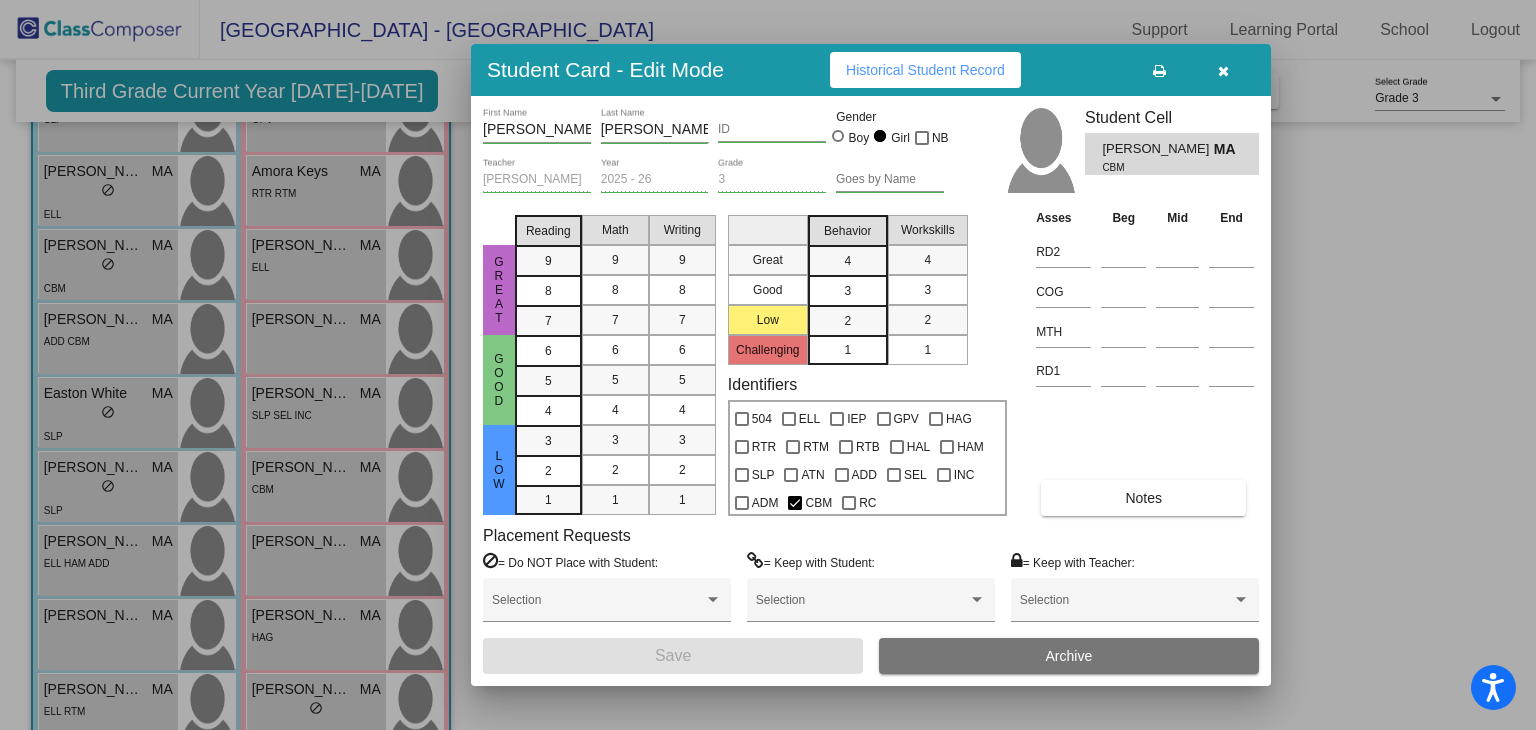 click at bounding box center [1223, 71] 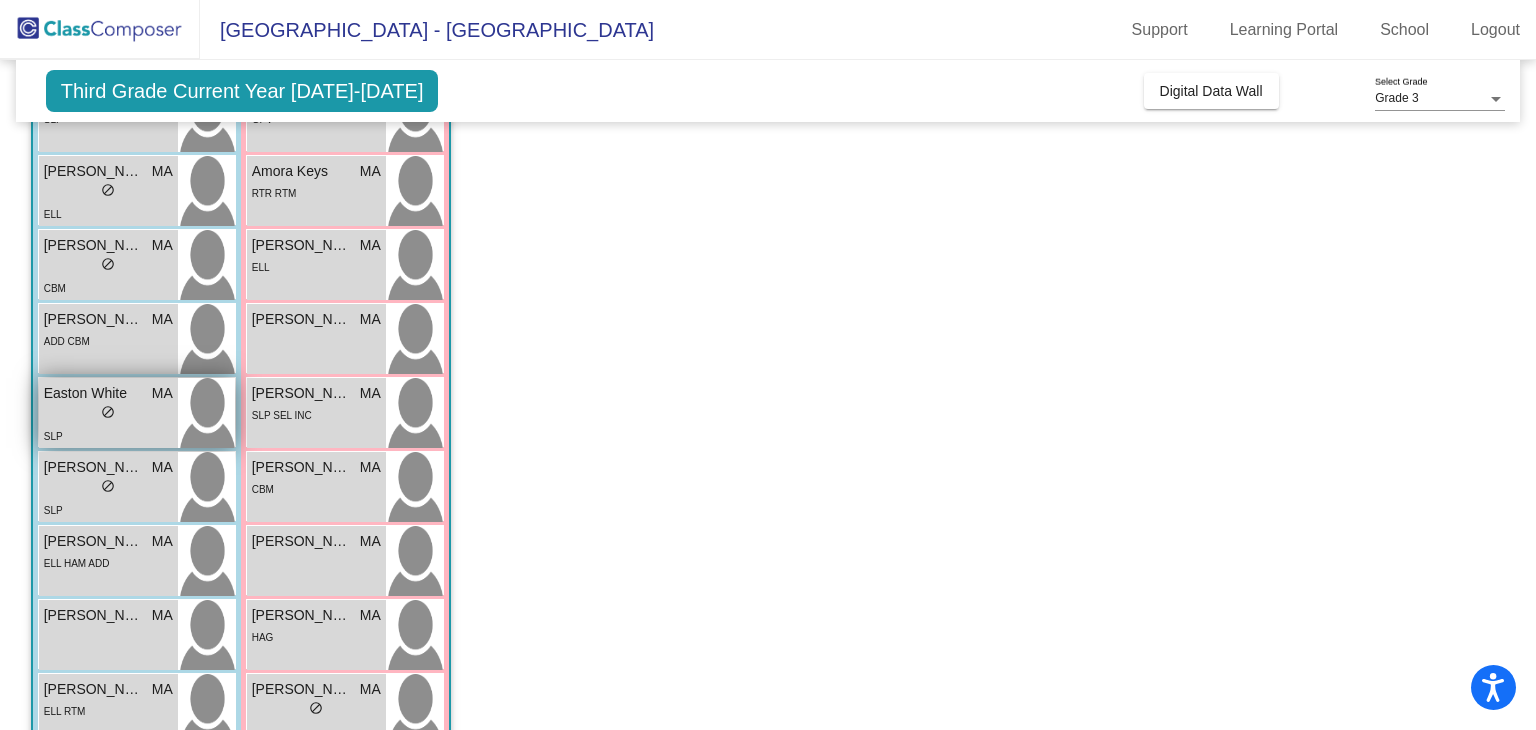 click on "SLP" at bounding box center (53, 436) 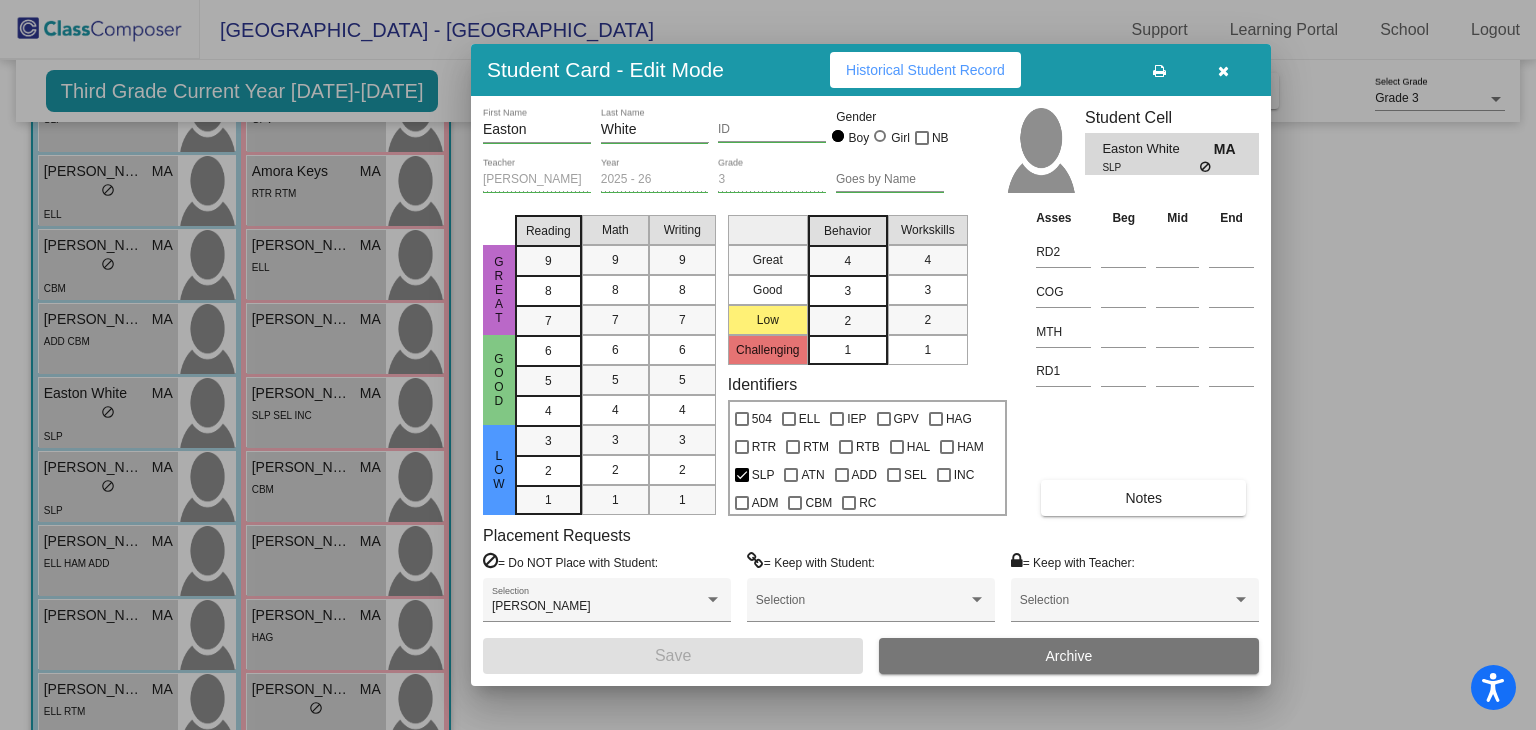 click at bounding box center (1223, 71) 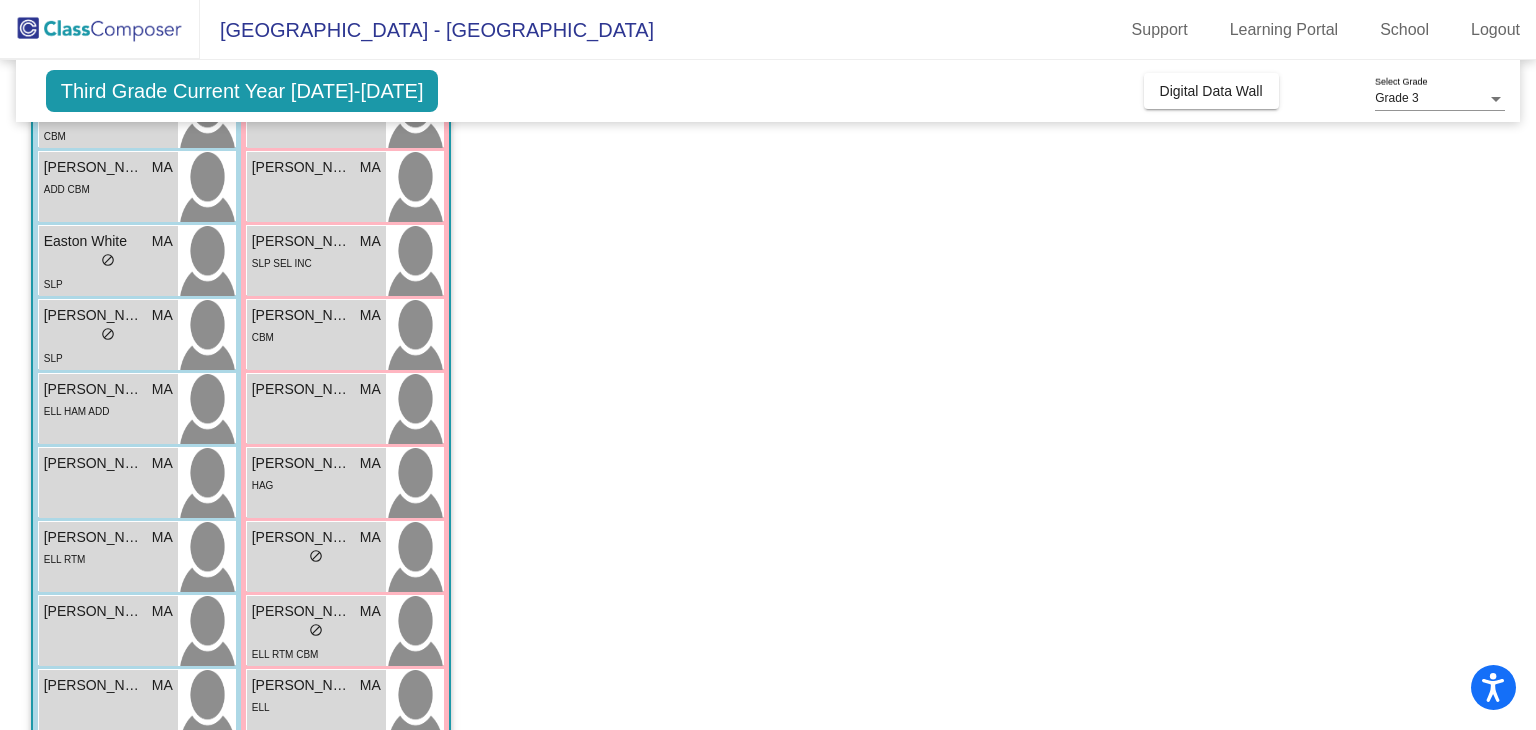scroll, scrollTop: 430, scrollLeft: 0, axis: vertical 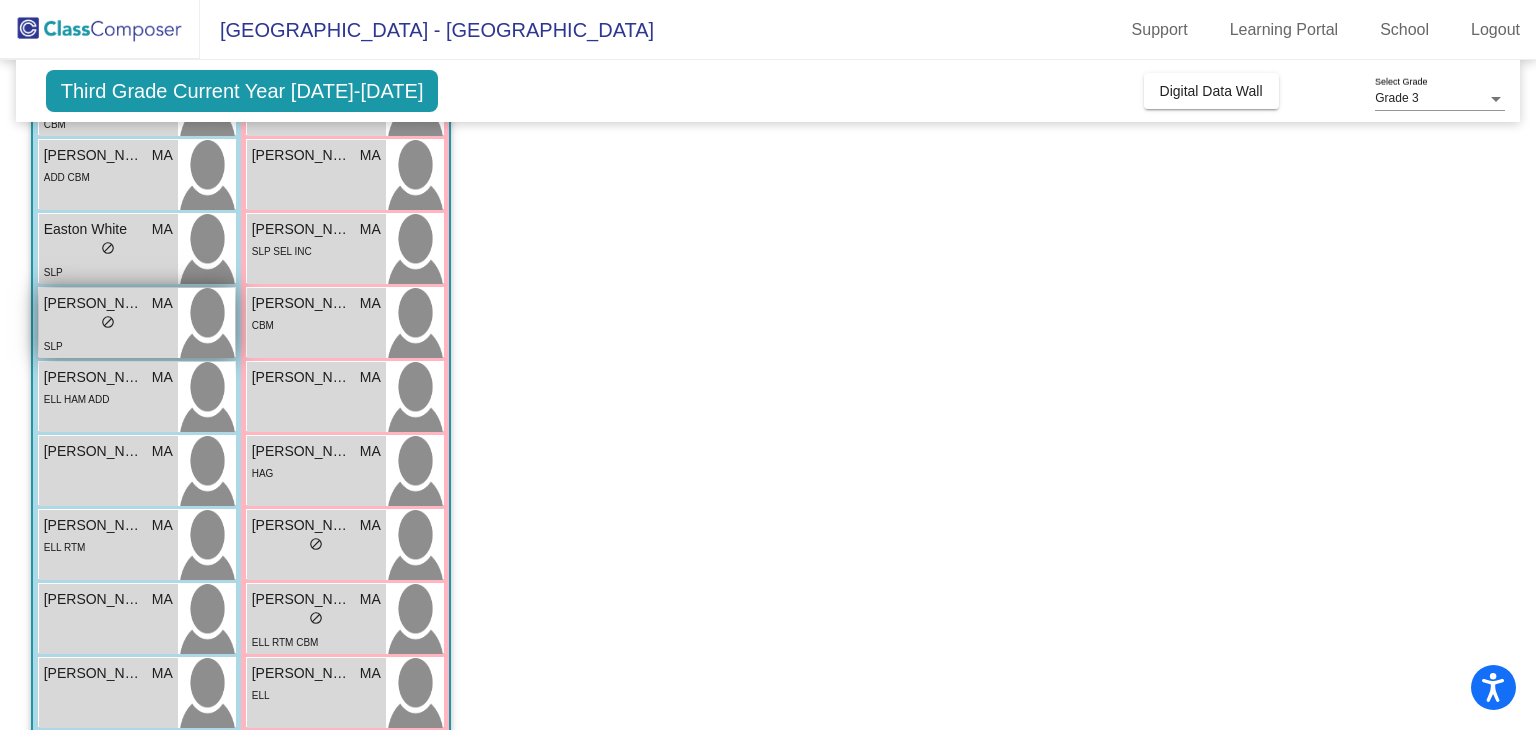 click on "lock do_not_disturb_alt" at bounding box center [108, 324] 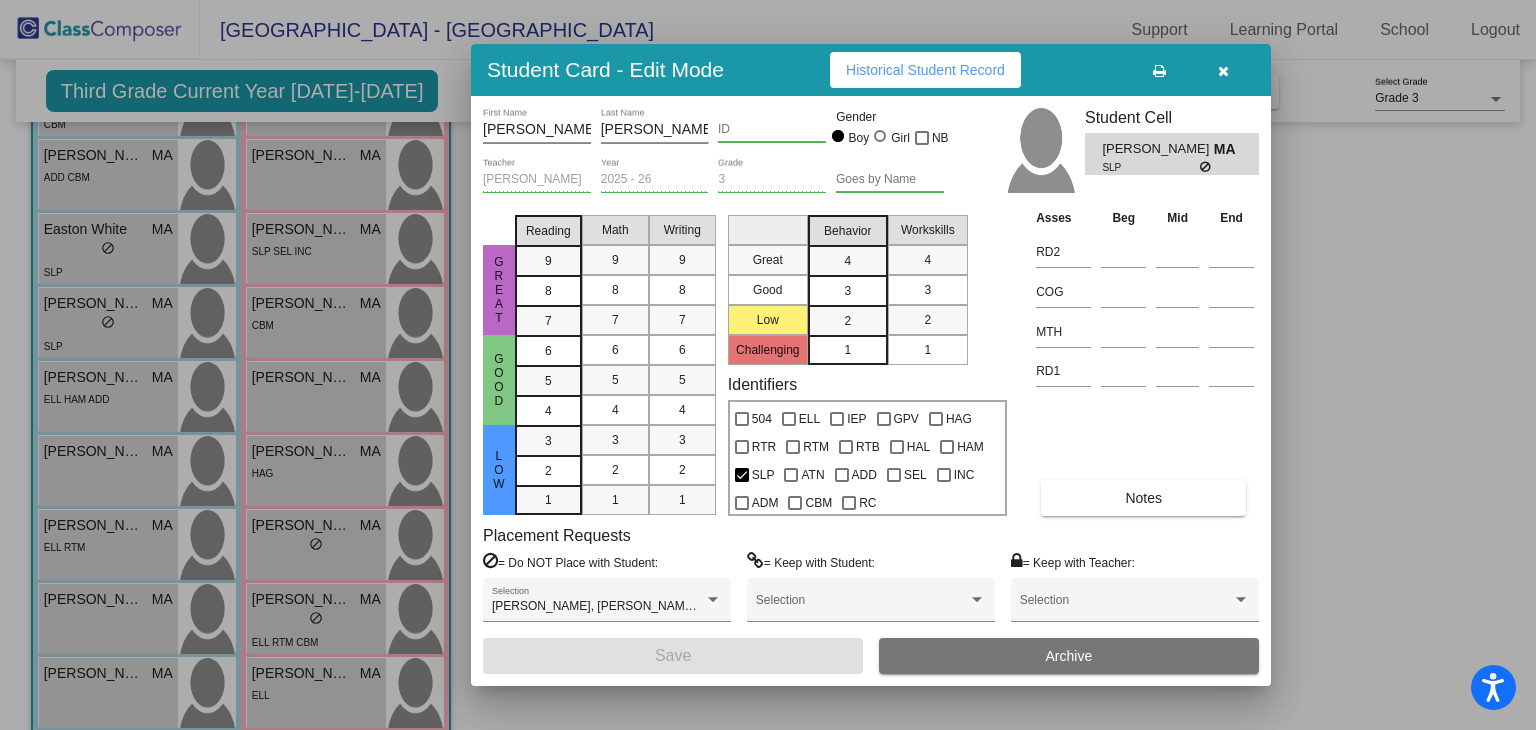 click at bounding box center [1223, 71] 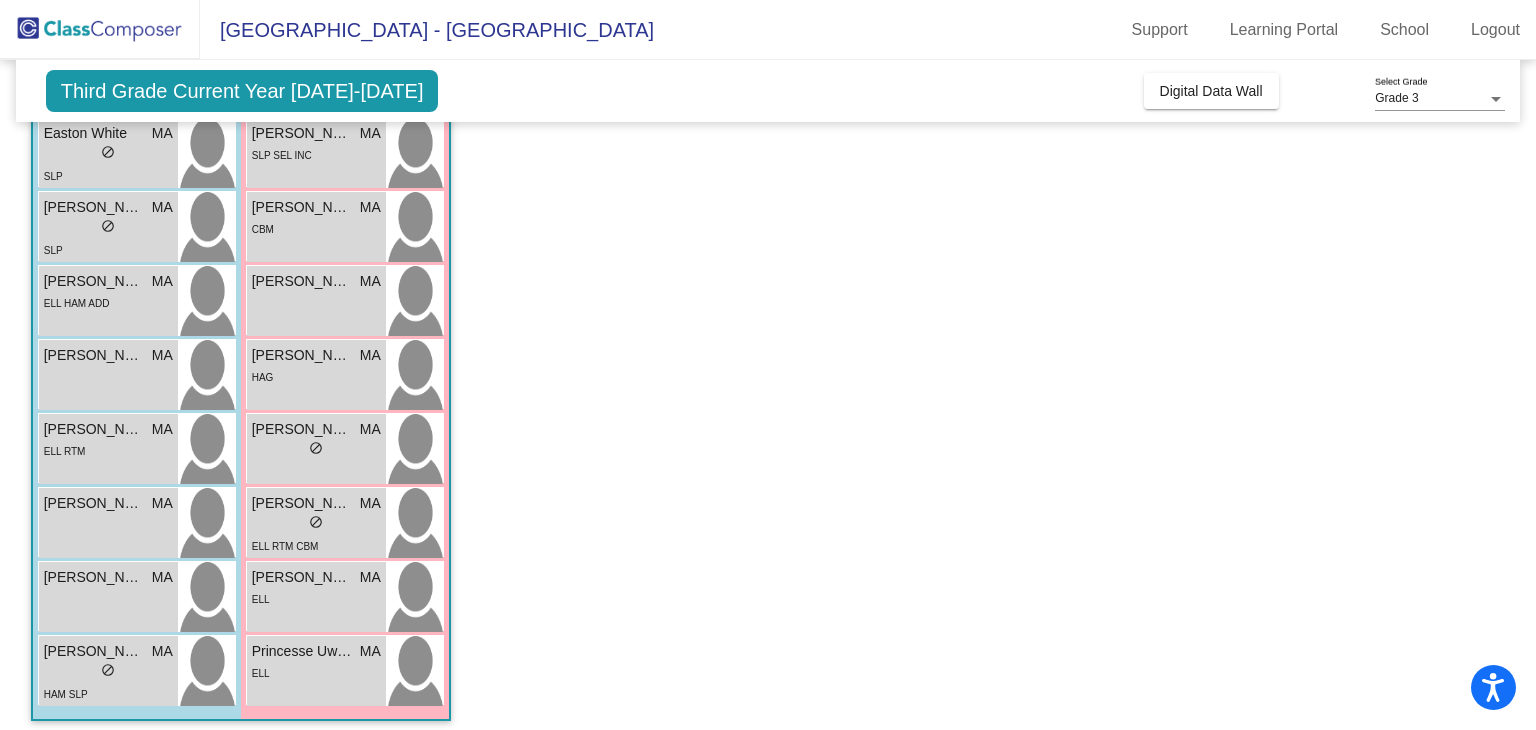 scroll, scrollTop: 536, scrollLeft: 0, axis: vertical 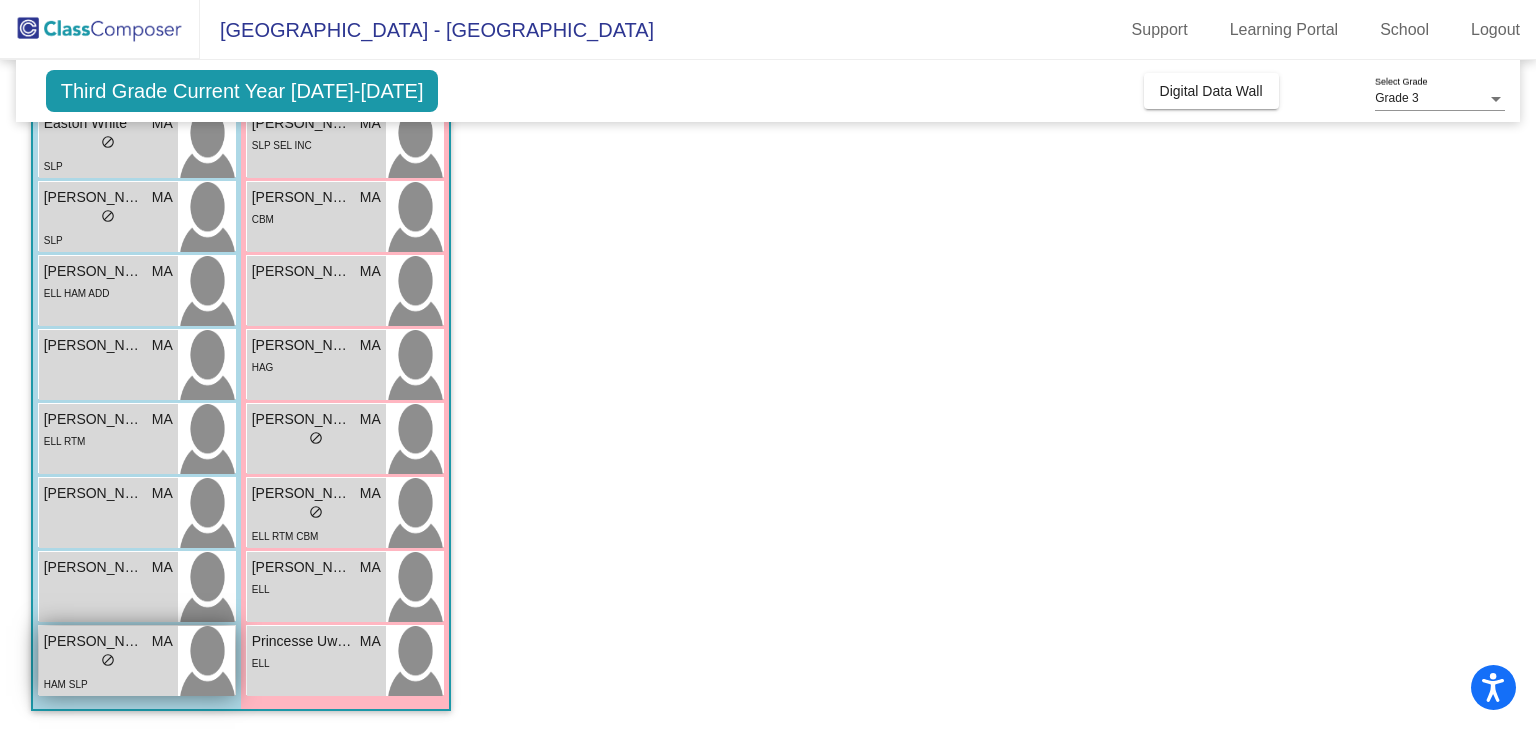 click on "lock do_not_disturb_alt" at bounding box center (108, 662) 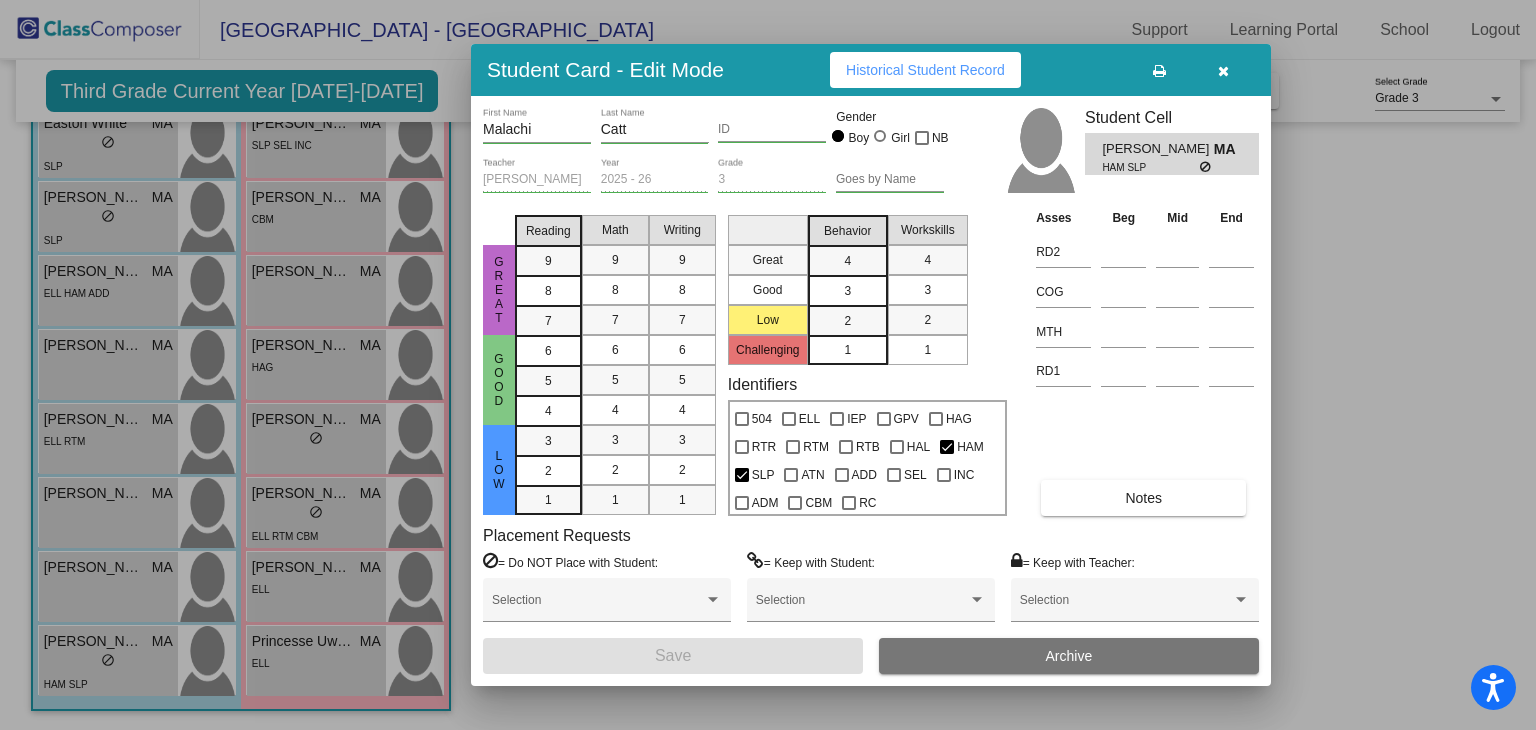 click at bounding box center (1223, 71) 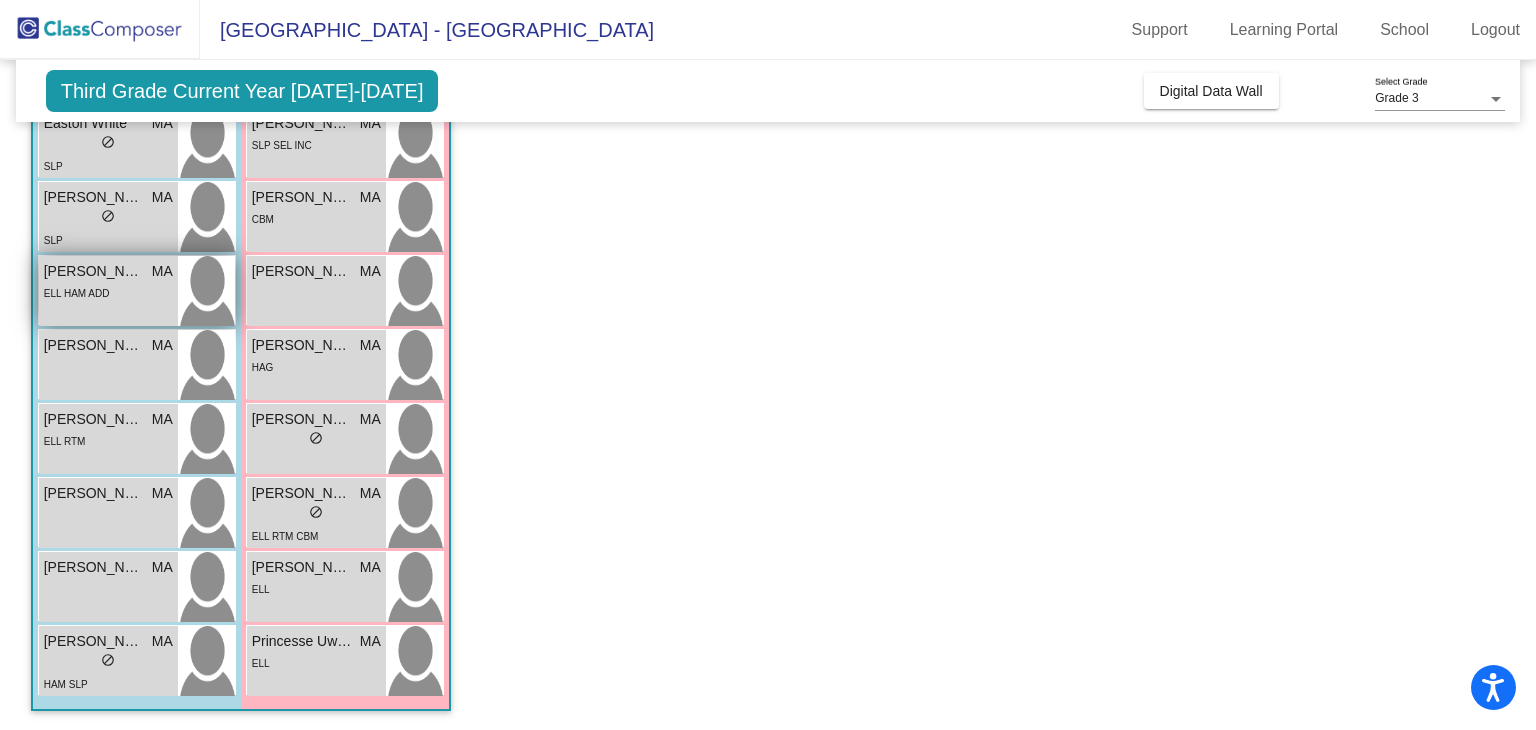click on "ELL HAM ADD" at bounding box center (77, 293) 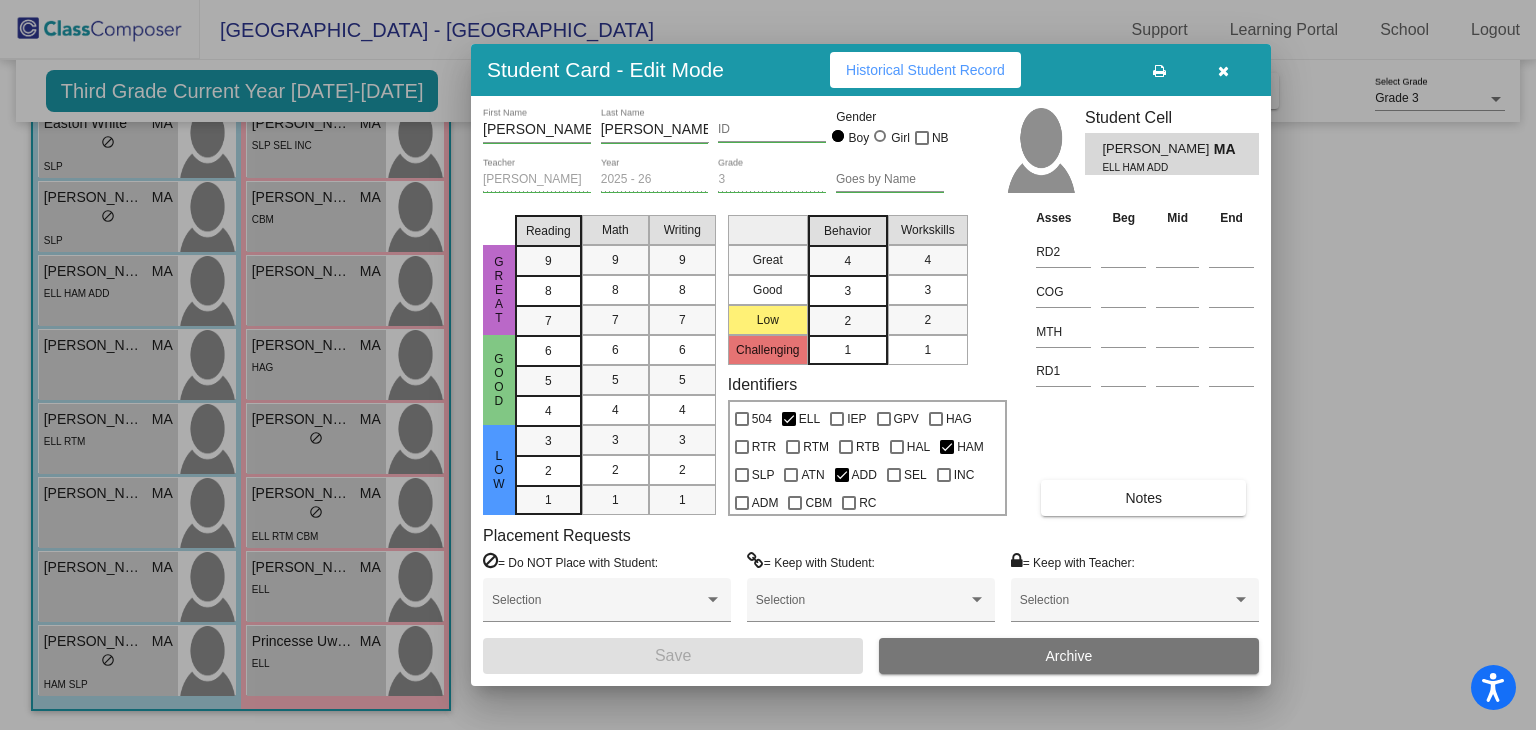click at bounding box center (1223, 71) 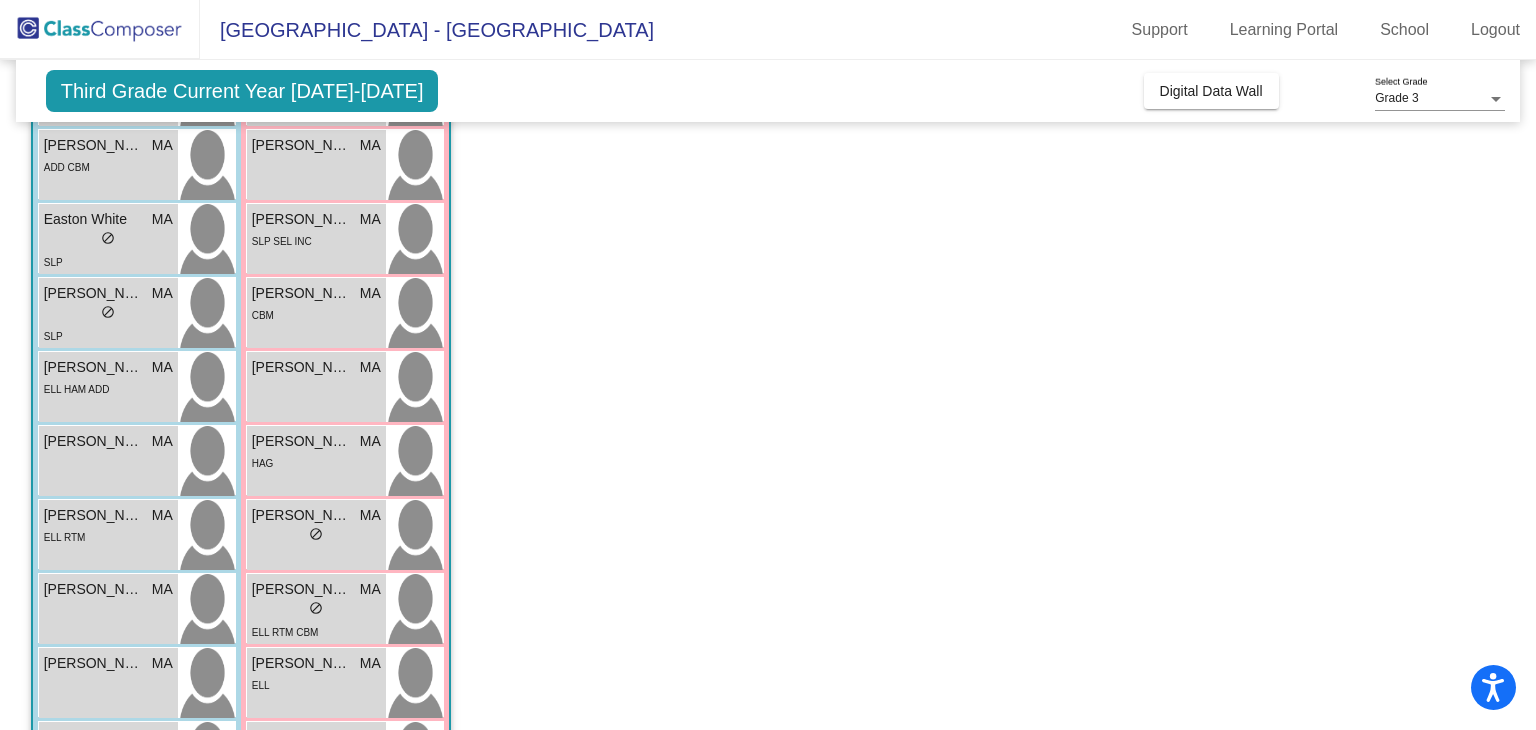 scroll, scrollTop: 444, scrollLeft: 0, axis: vertical 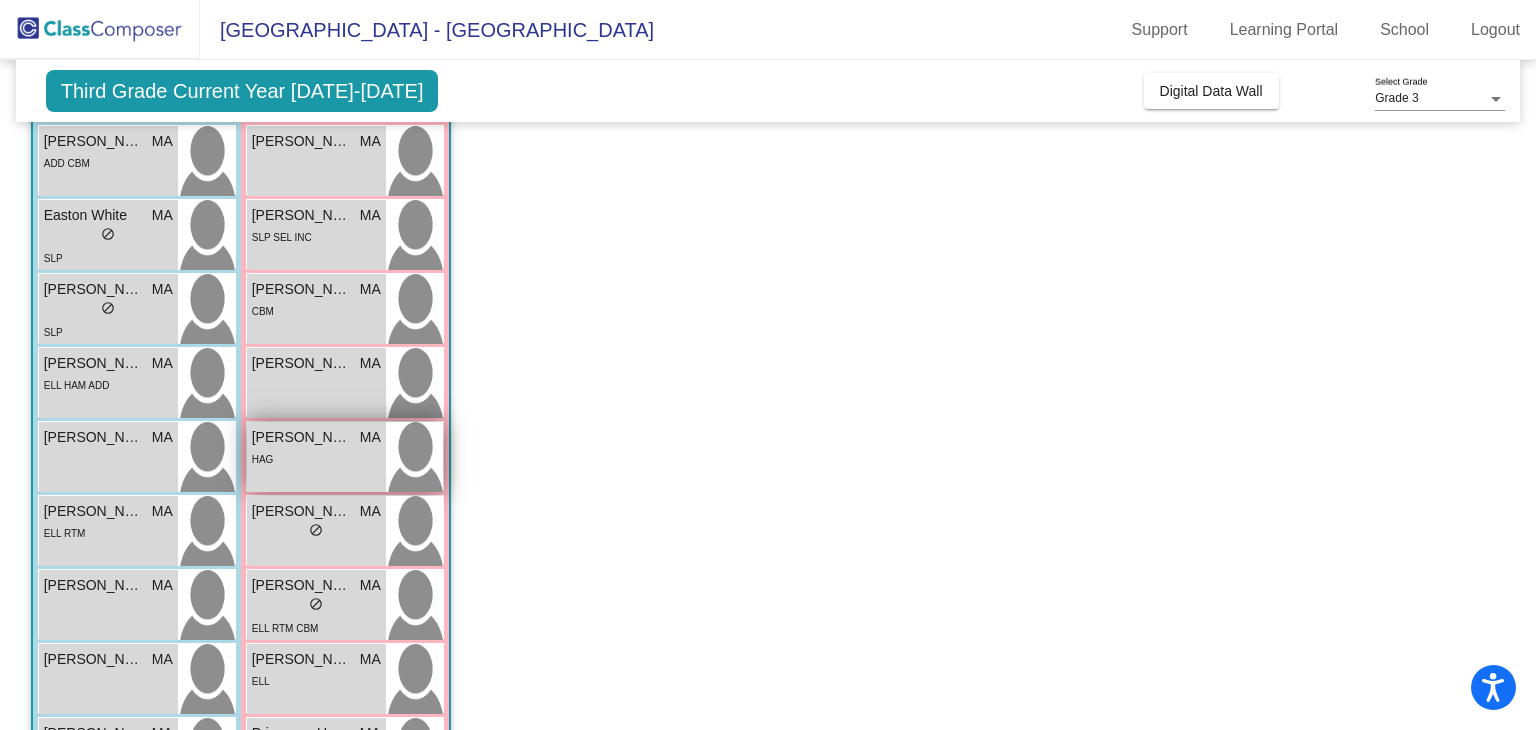 click on "HAG" at bounding box center [316, 458] 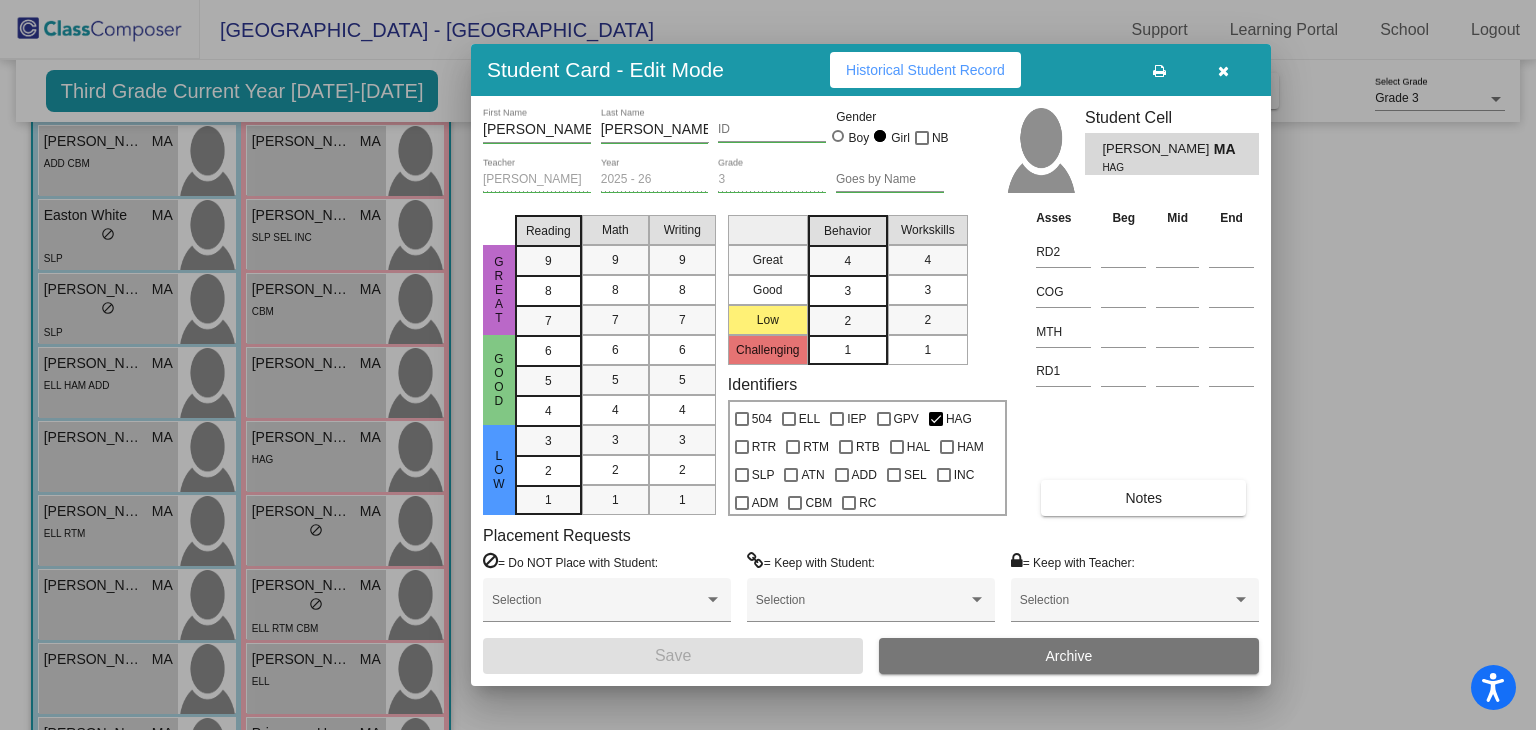 click at bounding box center (1223, 70) 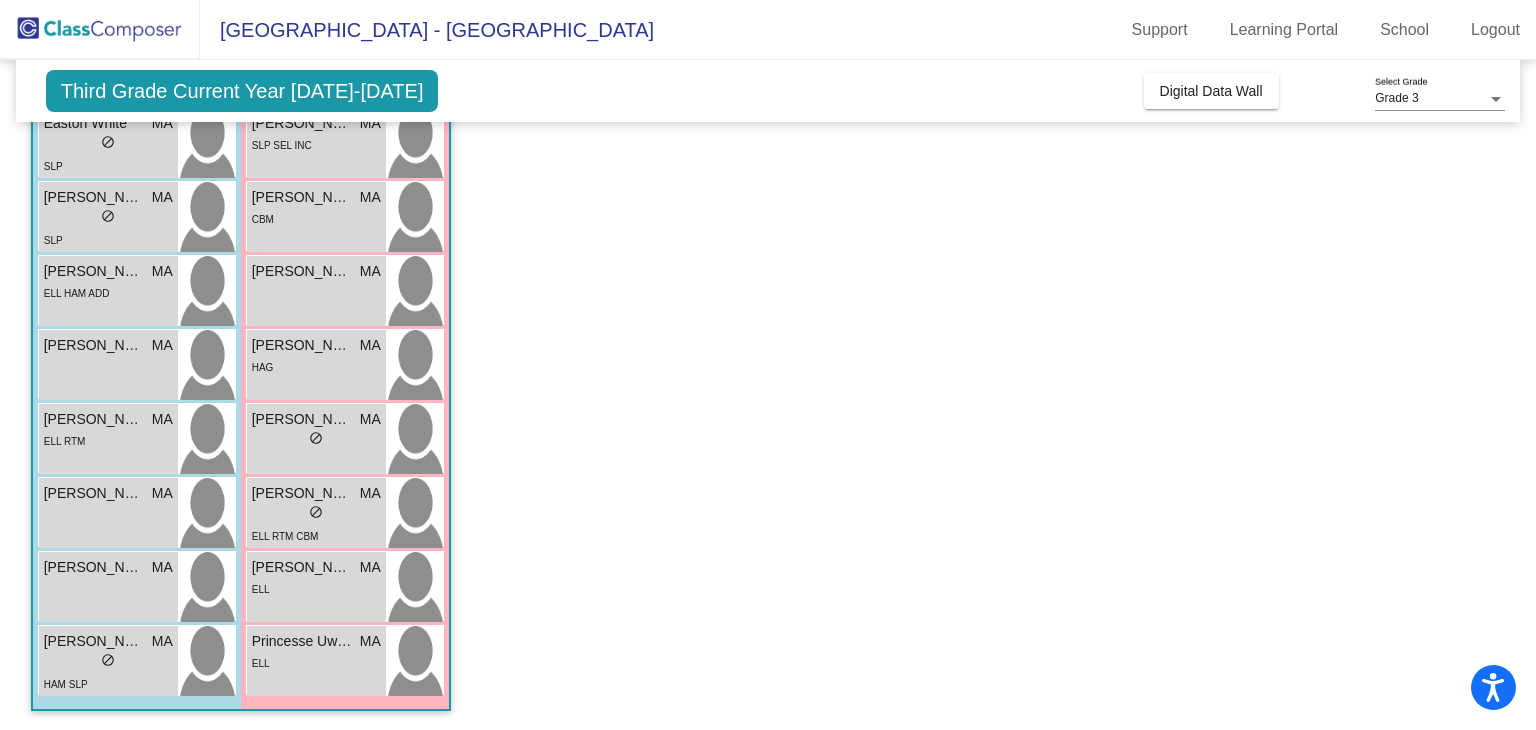 scroll, scrollTop: 535, scrollLeft: 0, axis: vertical 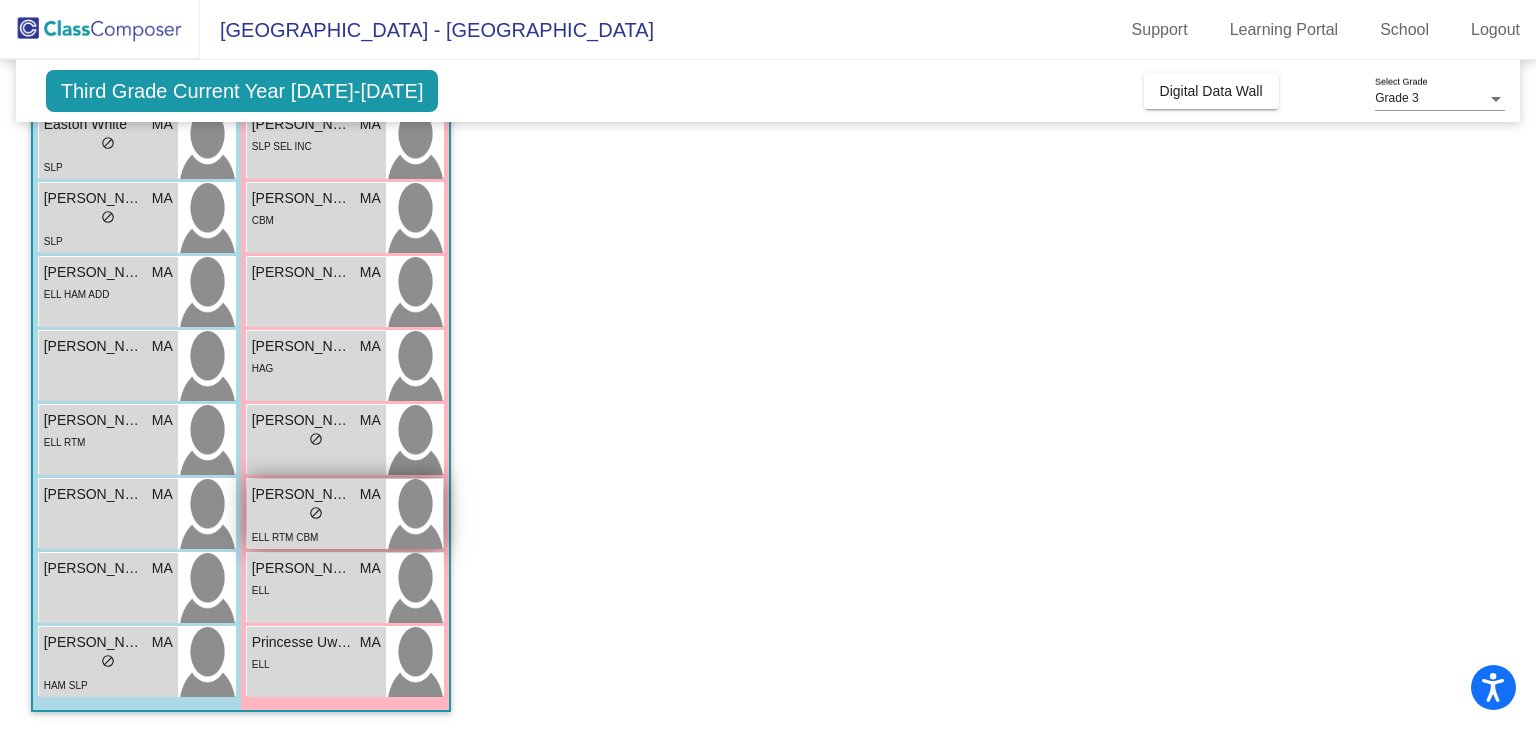click on "lock do_not_disturb_alt" at bounding box center [316, 515] 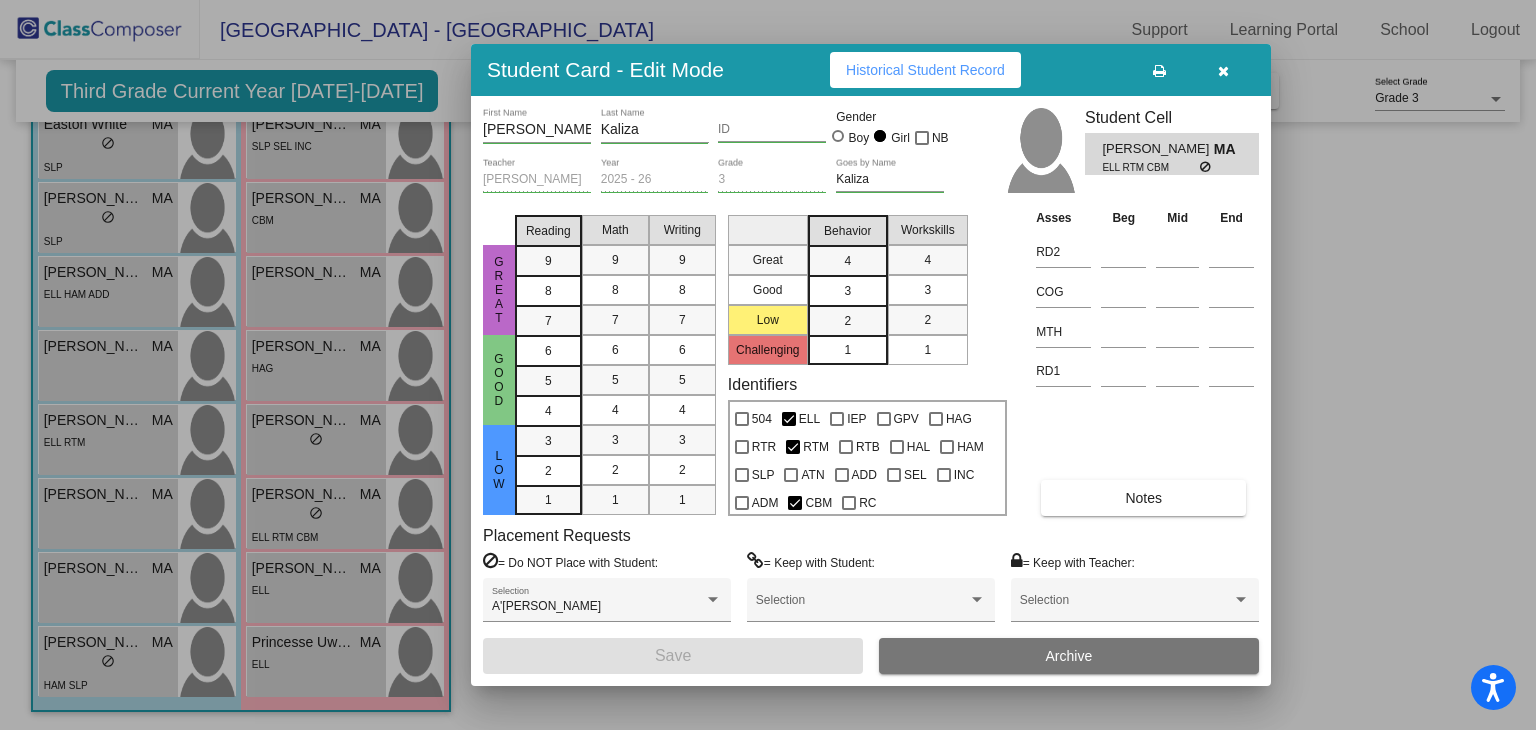 click at bounding box center [1223, 71] 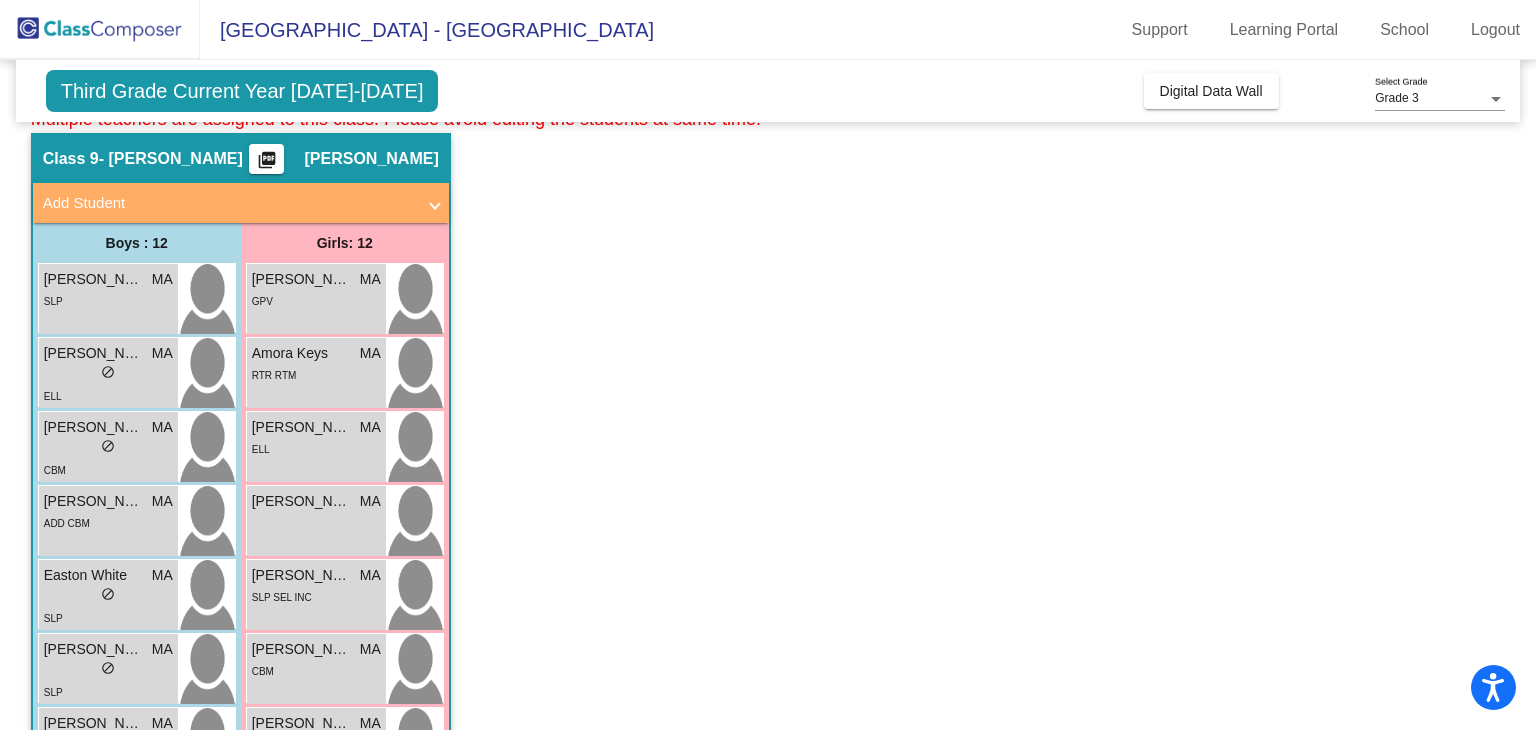 scroll, scrollTop: 86, scrollLeft: 0, axis: vertical 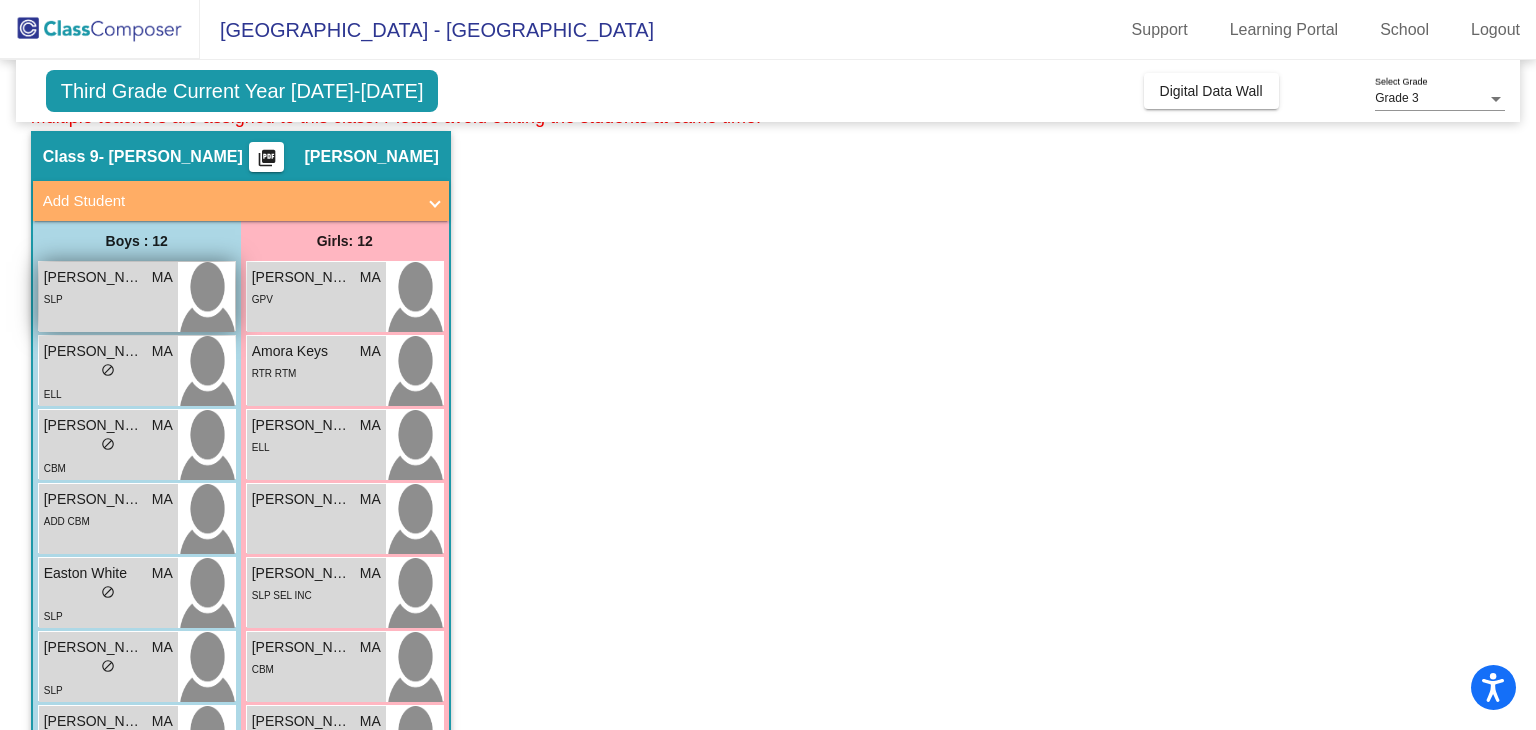 click on "SLP" at bounding box center (108, 298) 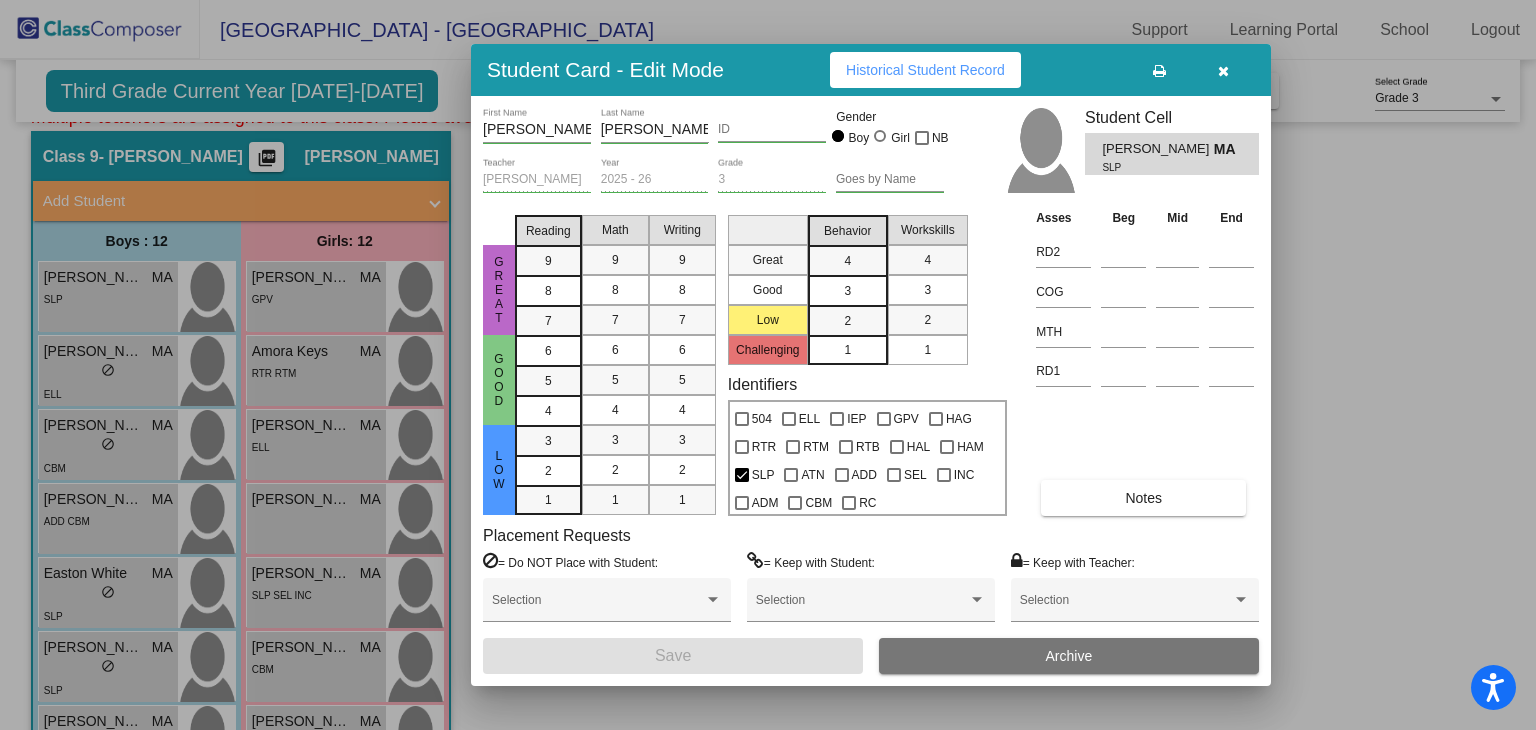 click at bounding box center [1223, 71] 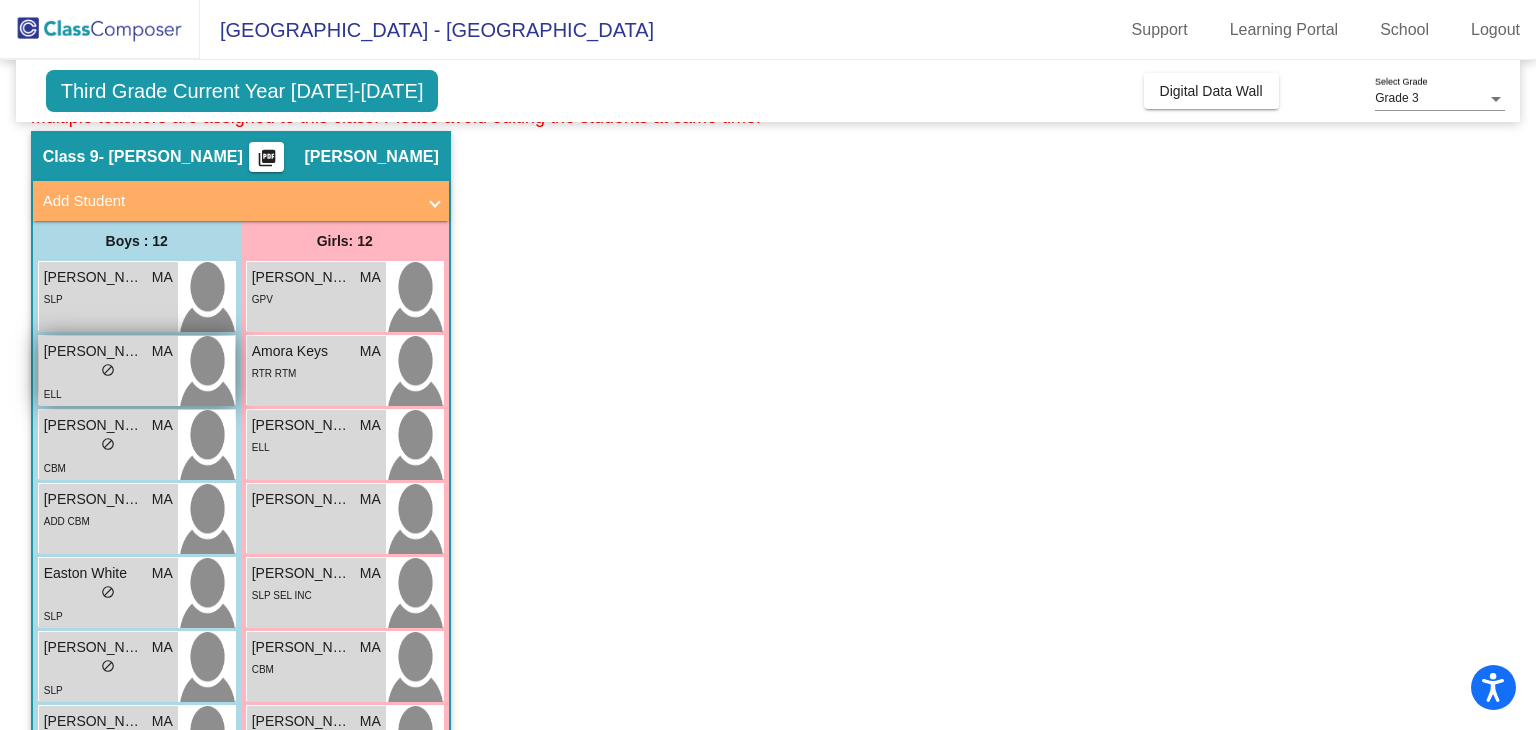 click on "do_not_disturb_alt" at bounding box center (108, 370) 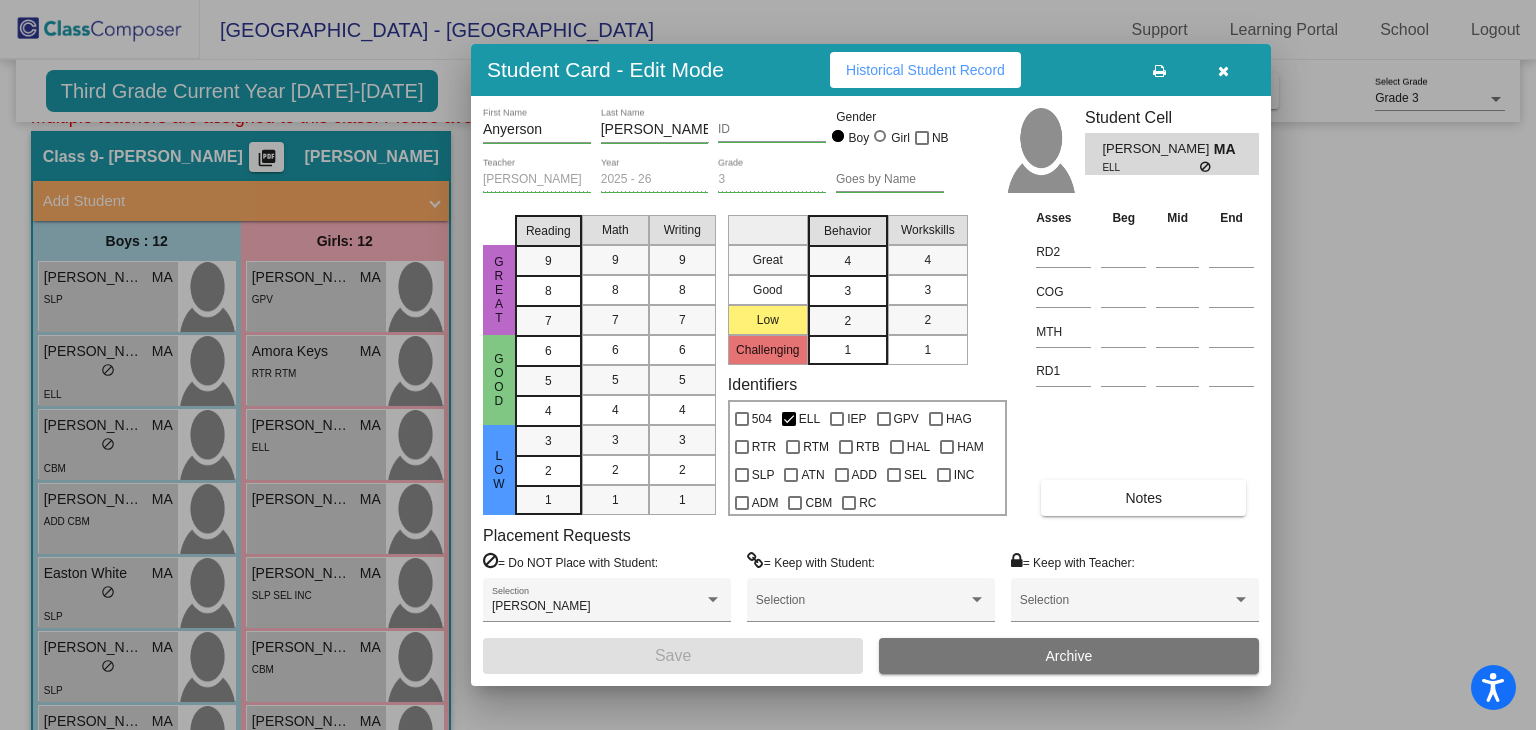 click at bounding box center (1223, 71) 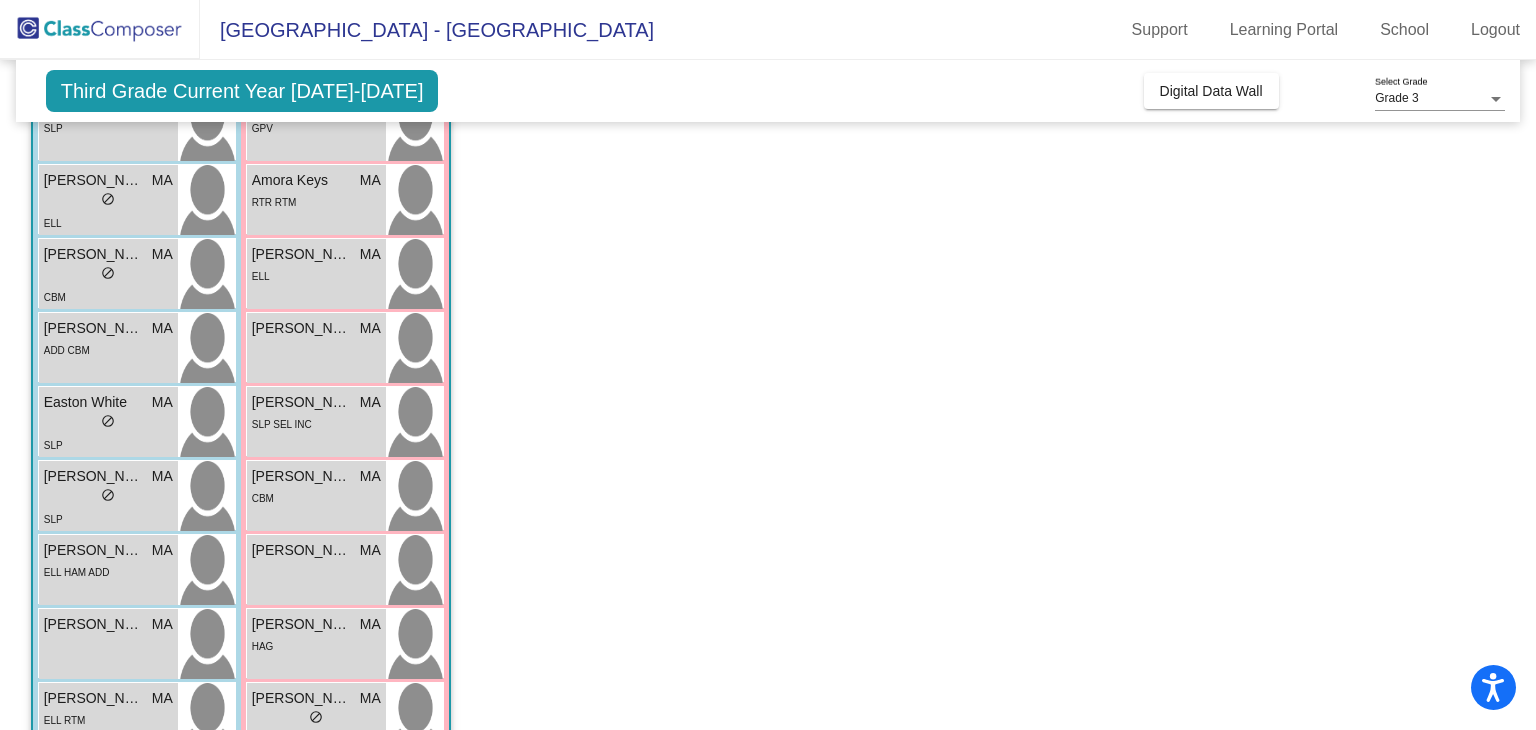 scroll, scrollTop: 268, scrollLeft: 0, axis: vertical 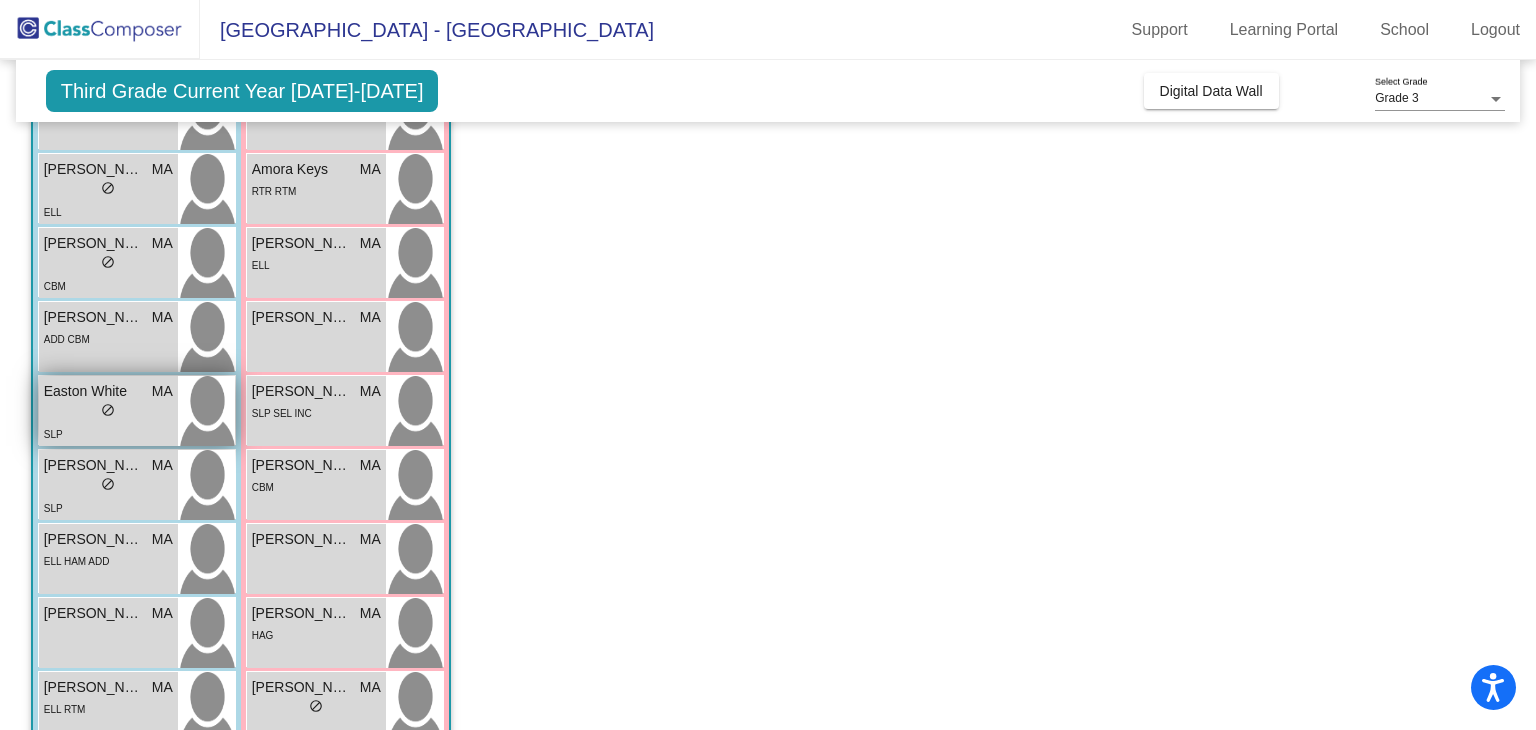 click on "Easton White" at bounding box center (94, 391) 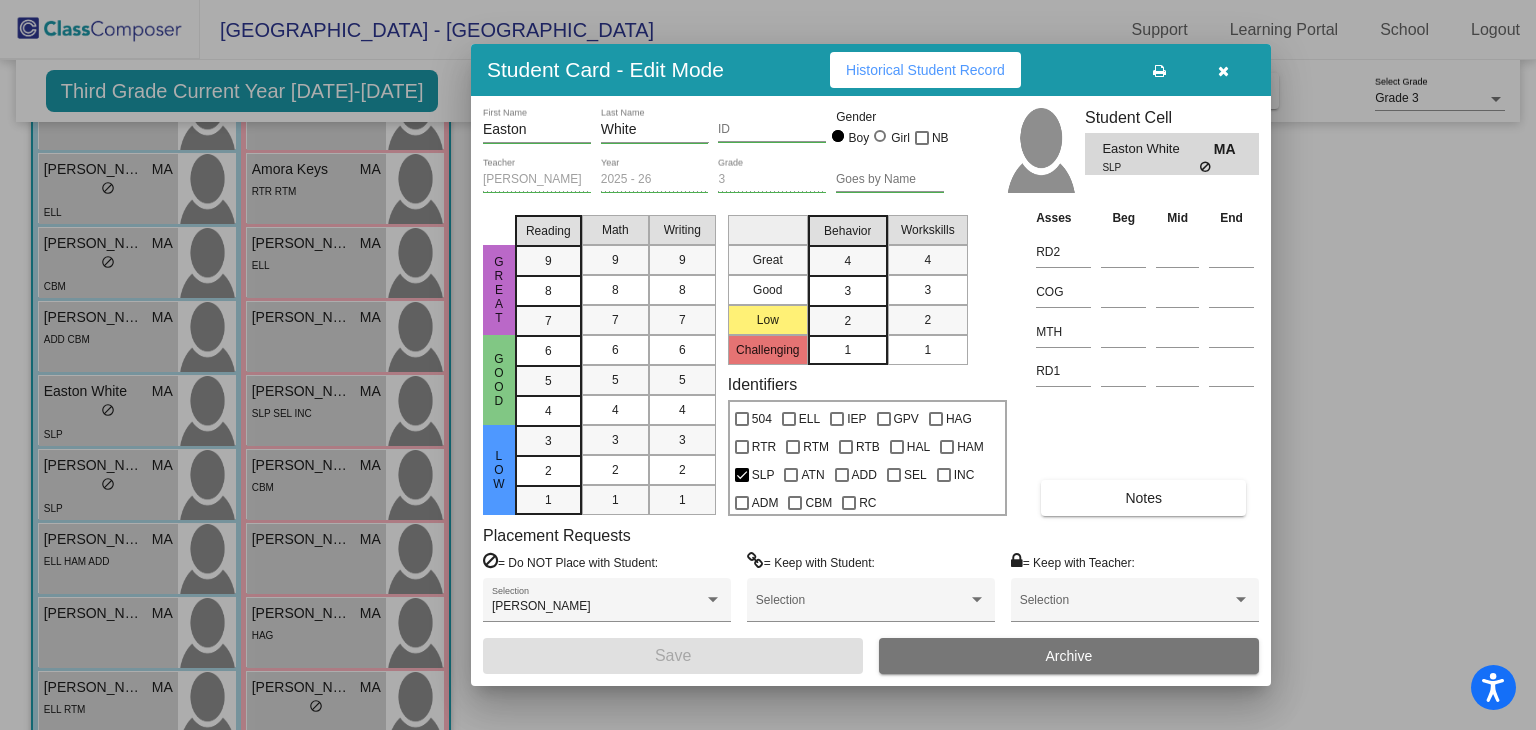 click at bounding box center (1223, 71) 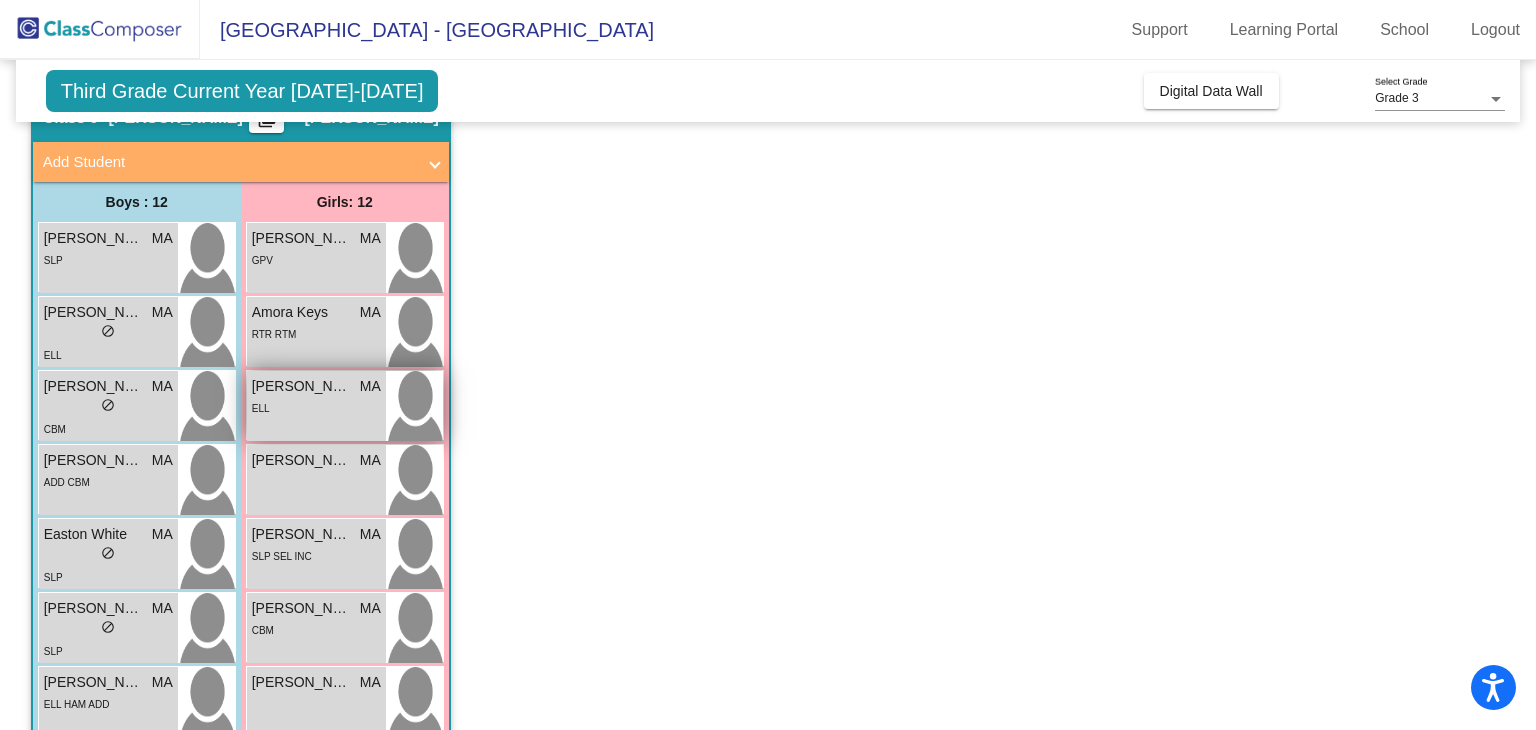 scroll, scrollTop: 124, scrollLeft: 0, axis: vertical 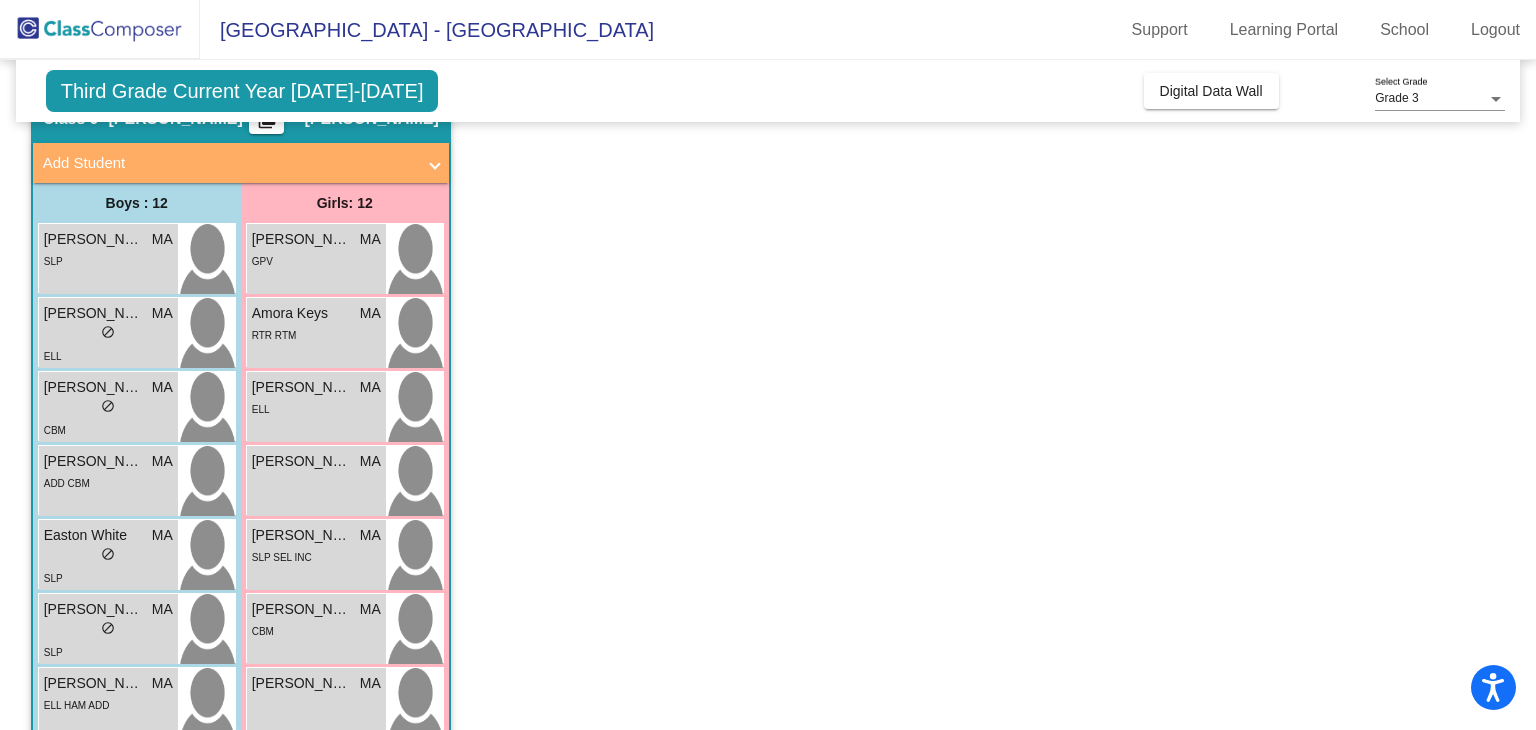 click on "Class 9   - Allison  picture_as_pdf Macaylee Allison  Add Student  First Name Last Name Student Id  (Recommended)   Boy   Girl   Non Binary Add Close  Boys : 12  Alonso Viveros MA lock do_not_disturb_alt SLP Anyerson Neveda-Reyes MA lock do_not_disturb_alt ELL Camber Colbert MA lock do_not_disturb_alt CBM David Switzer MA lock do_not_disturb_alt ADD CBM Easton White MA lock do_not_disturb_alt SLP Hudson Alexander MA lock do_not_disturb_alt SLP Ibrahim Perez MA lock do_not_disturb_alt ELL HAM ADD Isaque Mesidor MA lock do_not_disturb_alt Jamel Njikam MA lock do_not_disturb_alt ELL RTM Jax Ayon MA lock do_not_disturb_alt Korbin Collins-Riddle MA lock do_not_disturb_alt Malachi Catt MA lock do_not_disturb_alt HAM SLP Girls: 12 Allison Berry MA lock do_not_disturb_alt GPV Amora Keys MA lock do_not_disturb_alt RTR RTM Andrea Romero MA lock do_not_disturb_alt ELL Audrey Dorner MA lock do_not_disturb_alt Avalynn Andrews MA lock do_not_disturb_alt SLP SEL INC Everlee Stanley MA lock do_not_disturb_alt CBM MA lock" 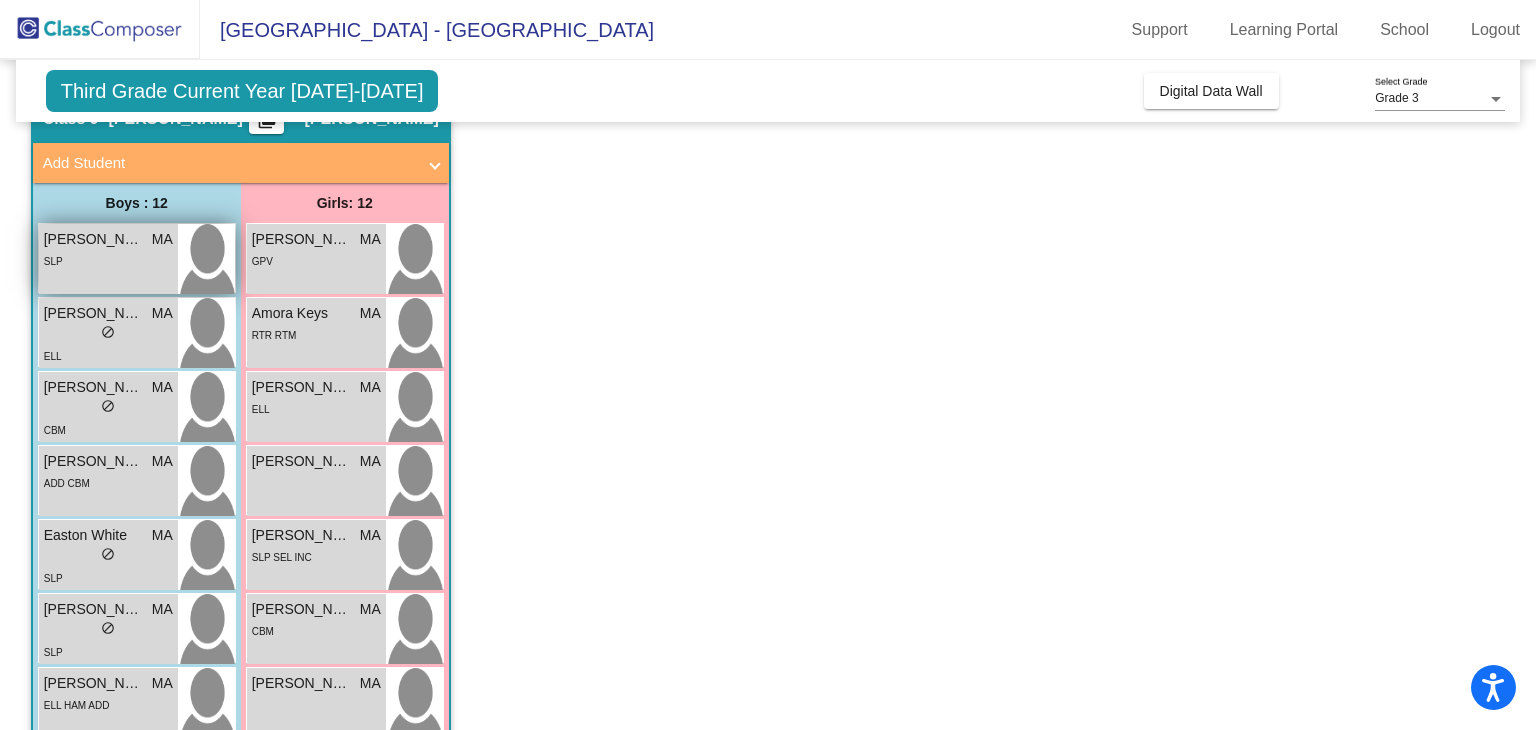 click on "SLP" at bounding box center [108, 260] 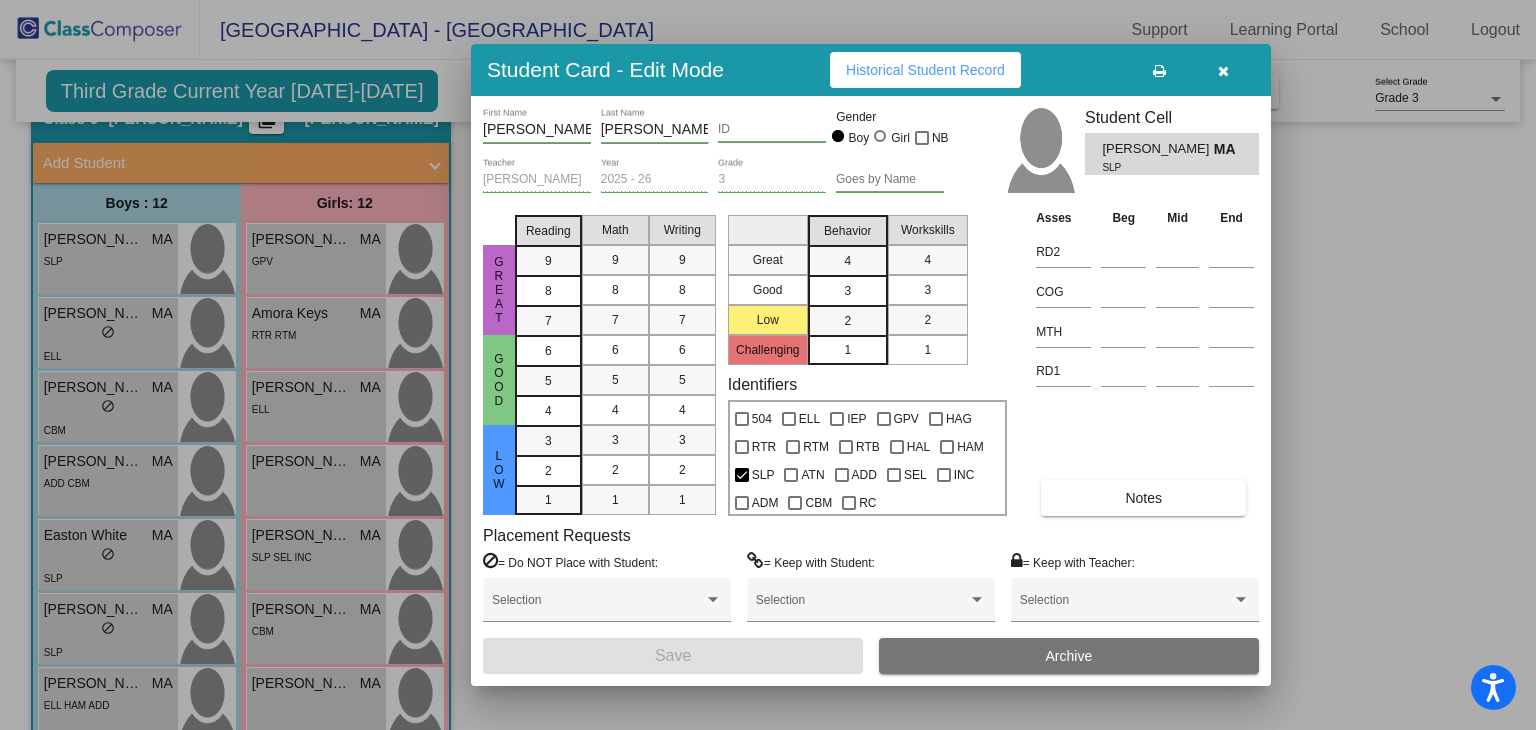 click at bounding box center [1223, 70] 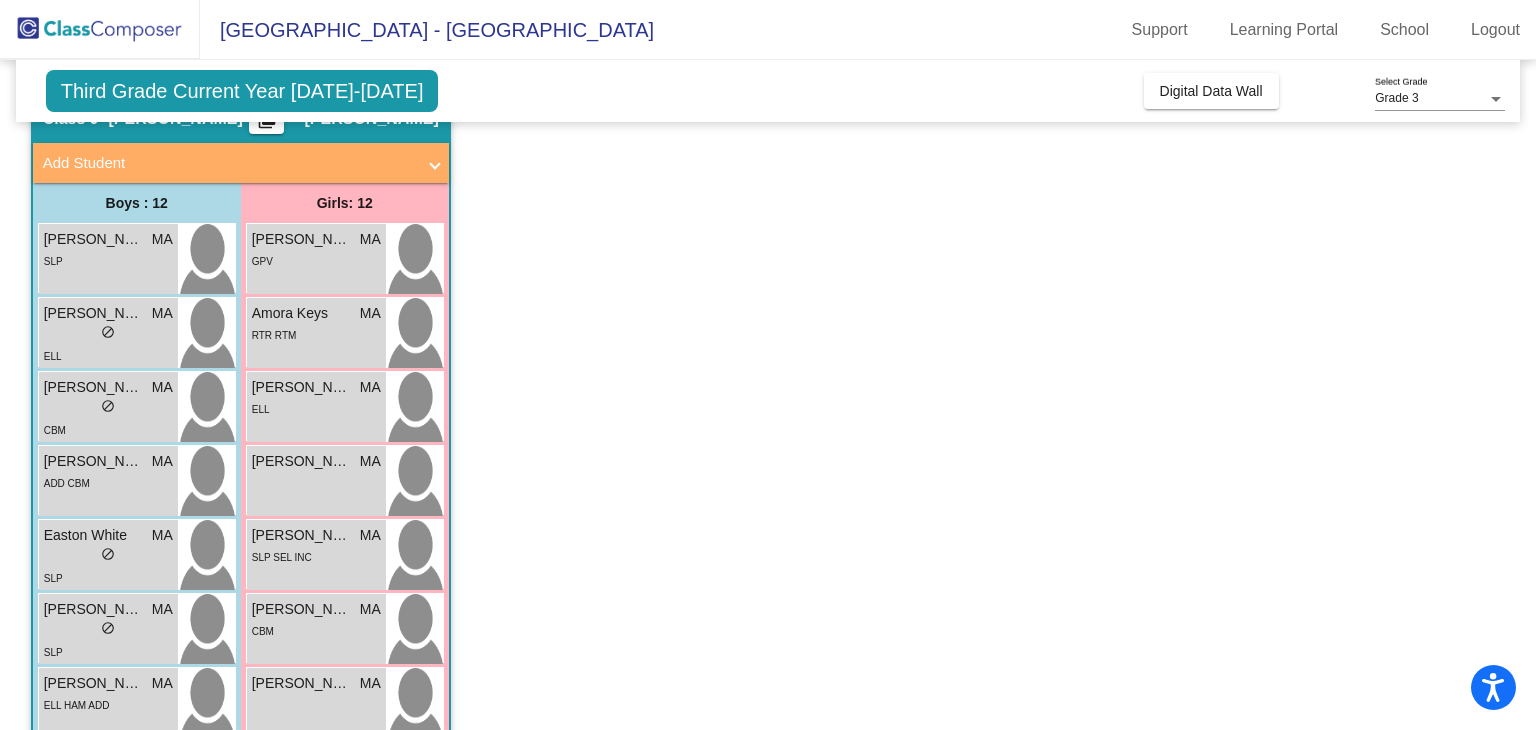 click on "Class 9   - Allison  picture_as_pdf Macaylee Allison  Add Student  First Name Last Name Student Id  (Recommended)   Boy   Girl   Non Binary Add Close  Boys : 12  Alonso Viveros MA lock do_not_disturb_alt SLP Anyerson Neveda-Reyes MA lock do_not_disturb_alt ELL Camber Colbert MA lock do_not_disturb_alt CBM David Switzer MA lock do_not_disturb_alt ADD CBM Easton White MA lock do_not_disturb_alt SLP Hudson Alexander MA lock do_not_disturb_alt SLP Ibrahim Perez MA lock do_not_disturb_alt ELL HAM ADD Isaque Mesidor MA lock do_not_disturb_alt Jamel Njikam MA lock do_not_disturb_alt ELL RTM Jax Ayon MA lock do_not_disturb_alt Korbin Collins-Riddle MA lock do_not_disturb_alt Malachi Catt MA lock do_not_disturb_alt HAM SLP Girls: 12 Allison Berry MA lock do_not_disturb_alt GPV Amora Keys MA lock do_not_disturb_alt RTR RTM Andrea Romero MA lock do_not_disturb_alt ELL Audrey Dorner MA lock do_not_disturb_alt Avalynn Andrews MA lock do_not_disturb_alt SLP SEL INC Everlee Stanley MA lock do_not_disturb_alt CBM MA lock" 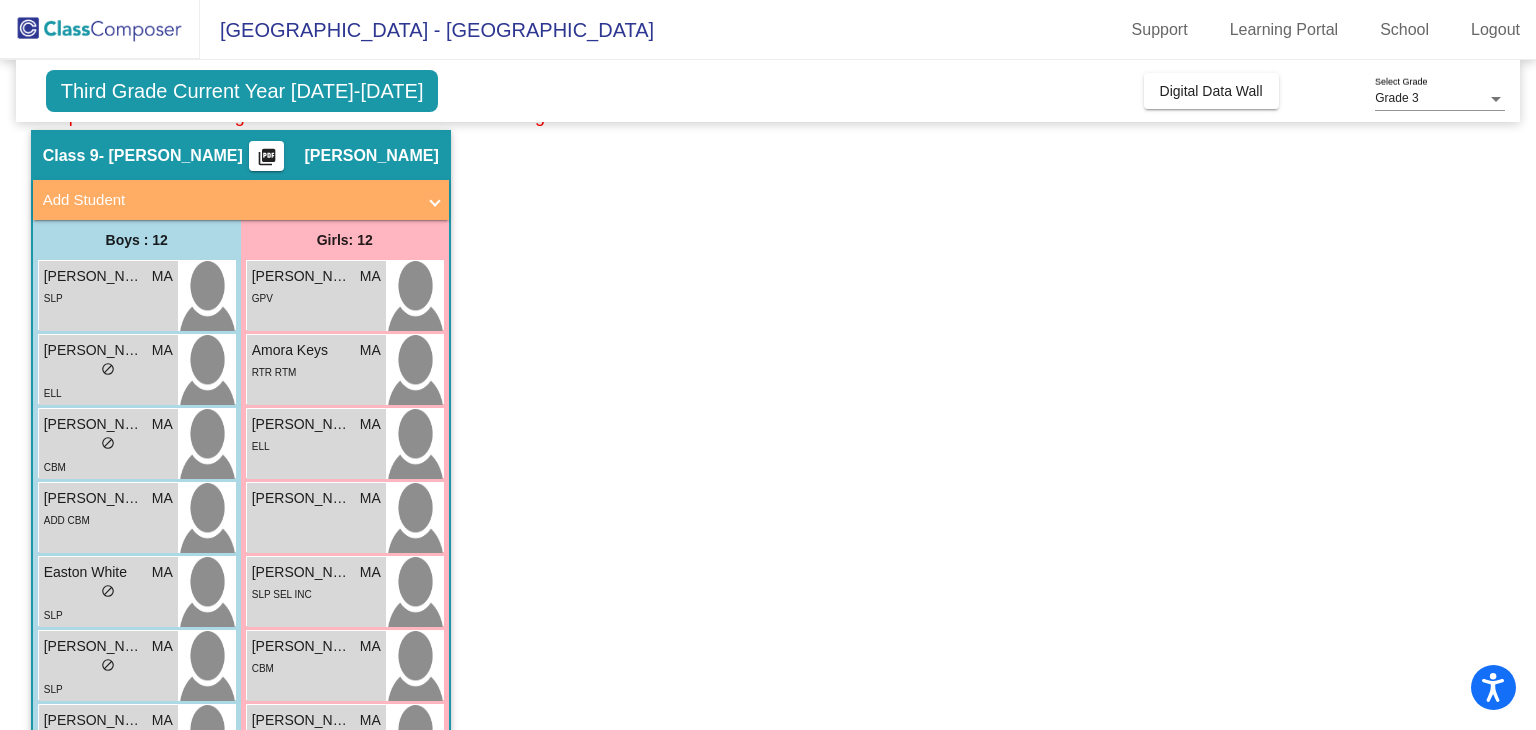 scroll, scrollTop: 0, scrollLeft: 0, axis: both 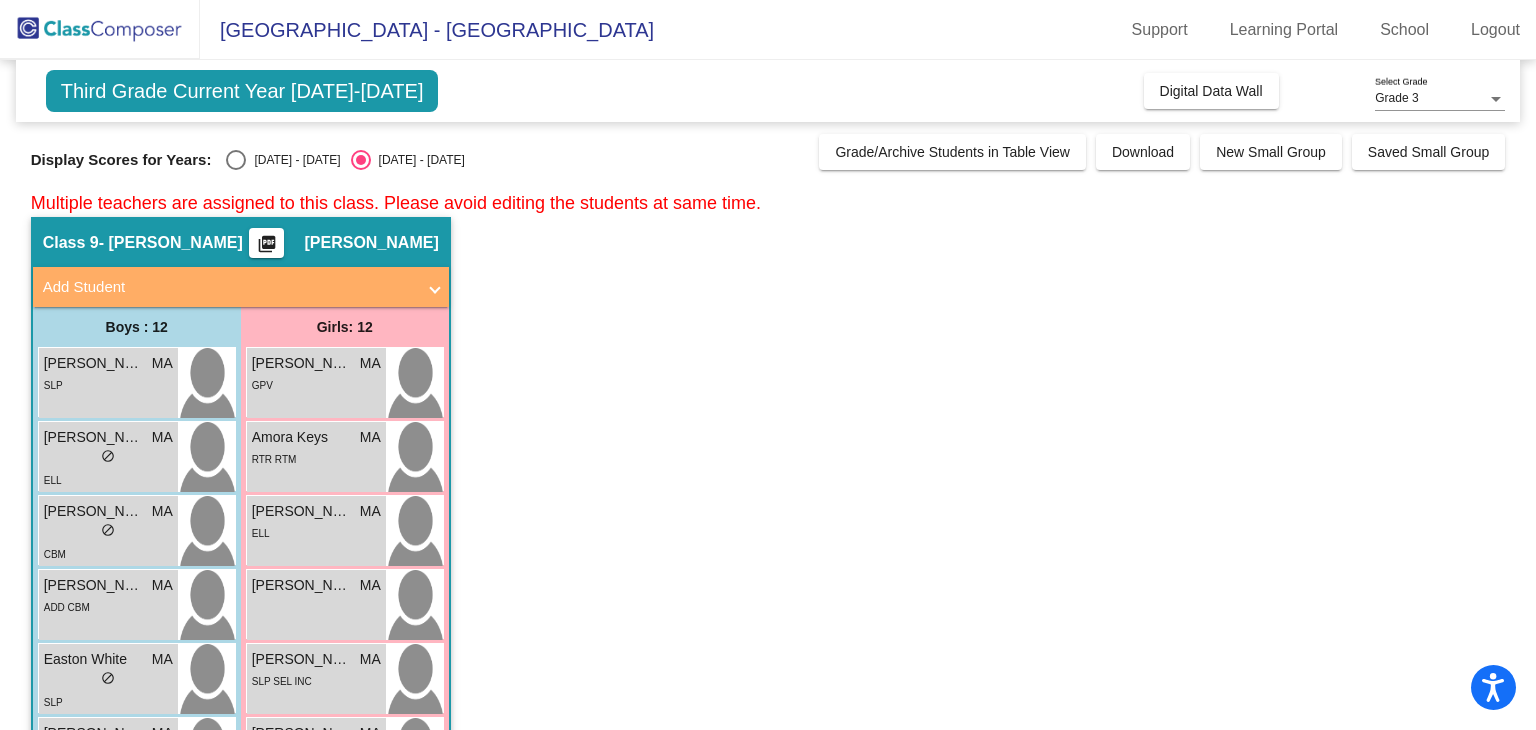 click on "picture_as_pdf" 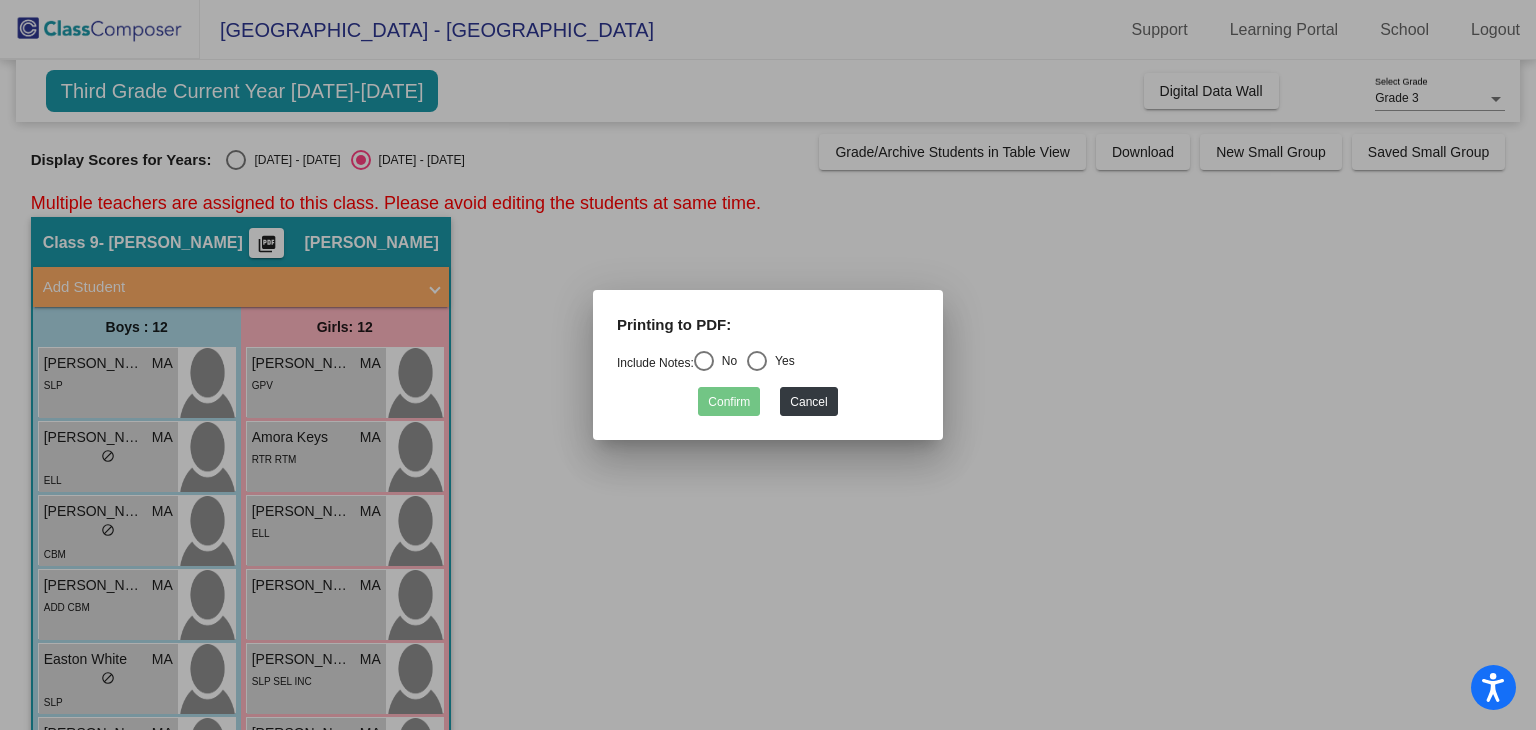 click at bounding box center (704, 361) 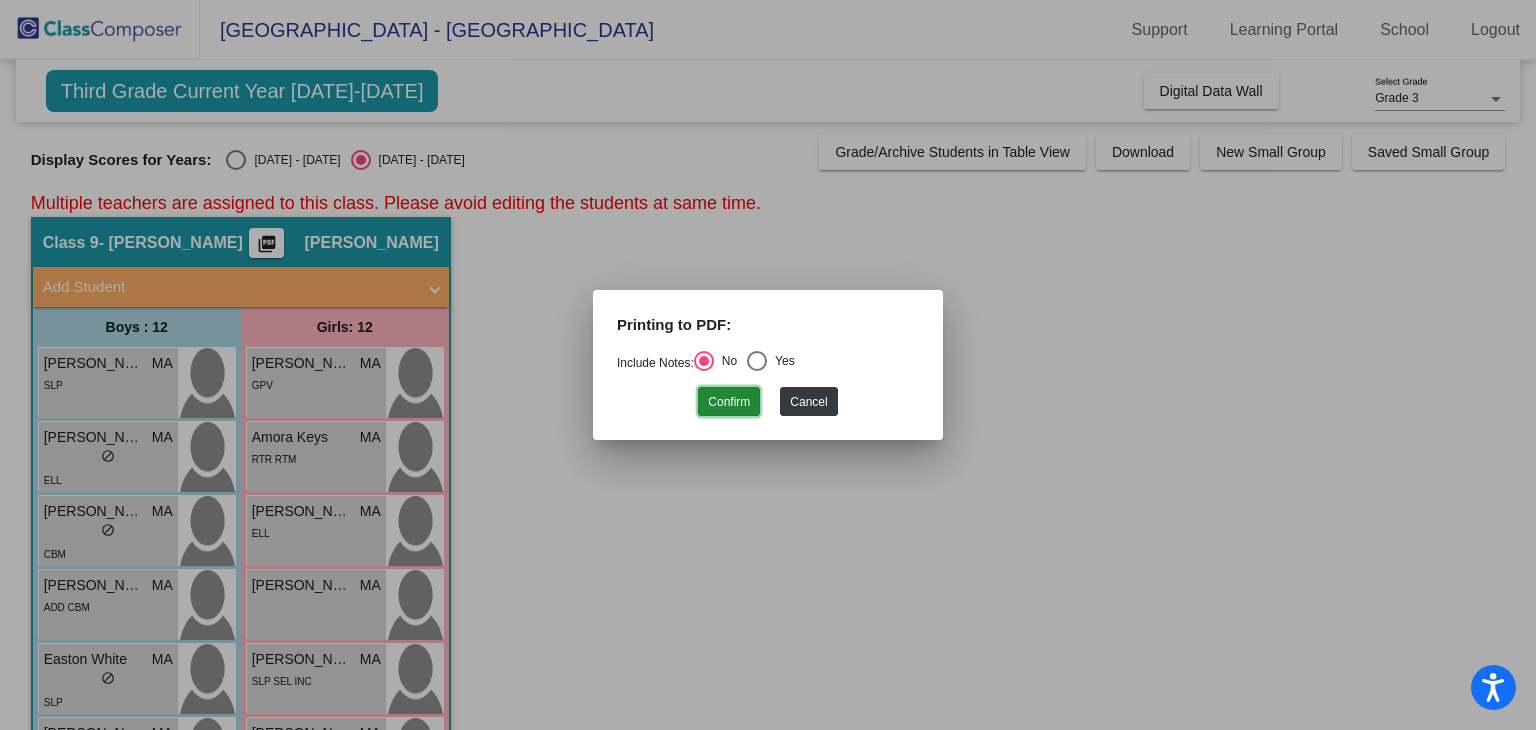 click on "Confirm" at bounding box center [729, 401] 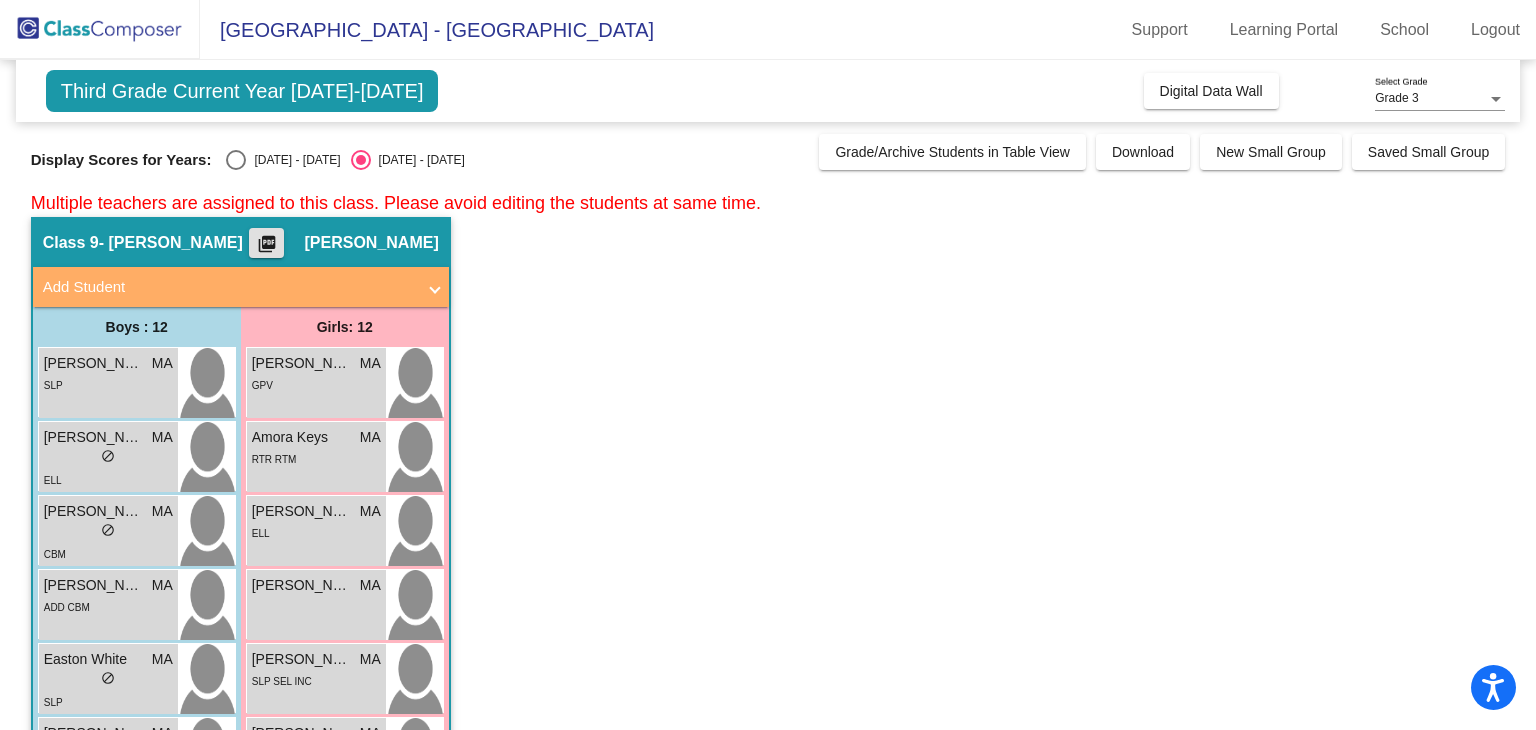 click on "Class 9   - Allison  picture_as_pdf Macaylee Allison  Add Student  First Name Last Name Student Id  (Recommended)   Boy   Girl   Non Binary Add Close  Boys : 12  Alonso Viveros MA lock do_not_disturb_alt SLP Anyerson Neveda-Reyes MA lock do_not_disturb_alt ELL Camber Colbert MA lock do_not_disturb_alt CBM David Switzer MA lock do_not_disturb_alt ADD CBM Easton White MA lock do_not_disturb_alt SLP Hudson Alexander MA lock do_not_disturb_alt SLP Ibrahim Perez MA lock do_not_disturb_alt ELL HAM ADD Isaque Mesidor MA lock do_not_disturb_alt Jamel Njikam MA lock do_not_disturb_alt ELL RTM Jax Ayon MA lock do_not_disturb_alt Korbin Collins-Riddle MA lock do_not_disturb_alt Malachi Catt MA lock do_not_disturb_alt HAM SLP Girls: 12 Allison Berry MA lock do_not_disturb_alt GPV Amora Keys MA lock do_not_disturb_alt RTR RTM Andrea Romero MA lock do_not_disturb_alt ELL Audrey Dorner MA lock do_not_disturb_alt Avalynn Andrews MA lock do_not_disturb_alt SLP SEL INC Everlee Stanley MA lock do_not_disturb_alt CBM MA lock" 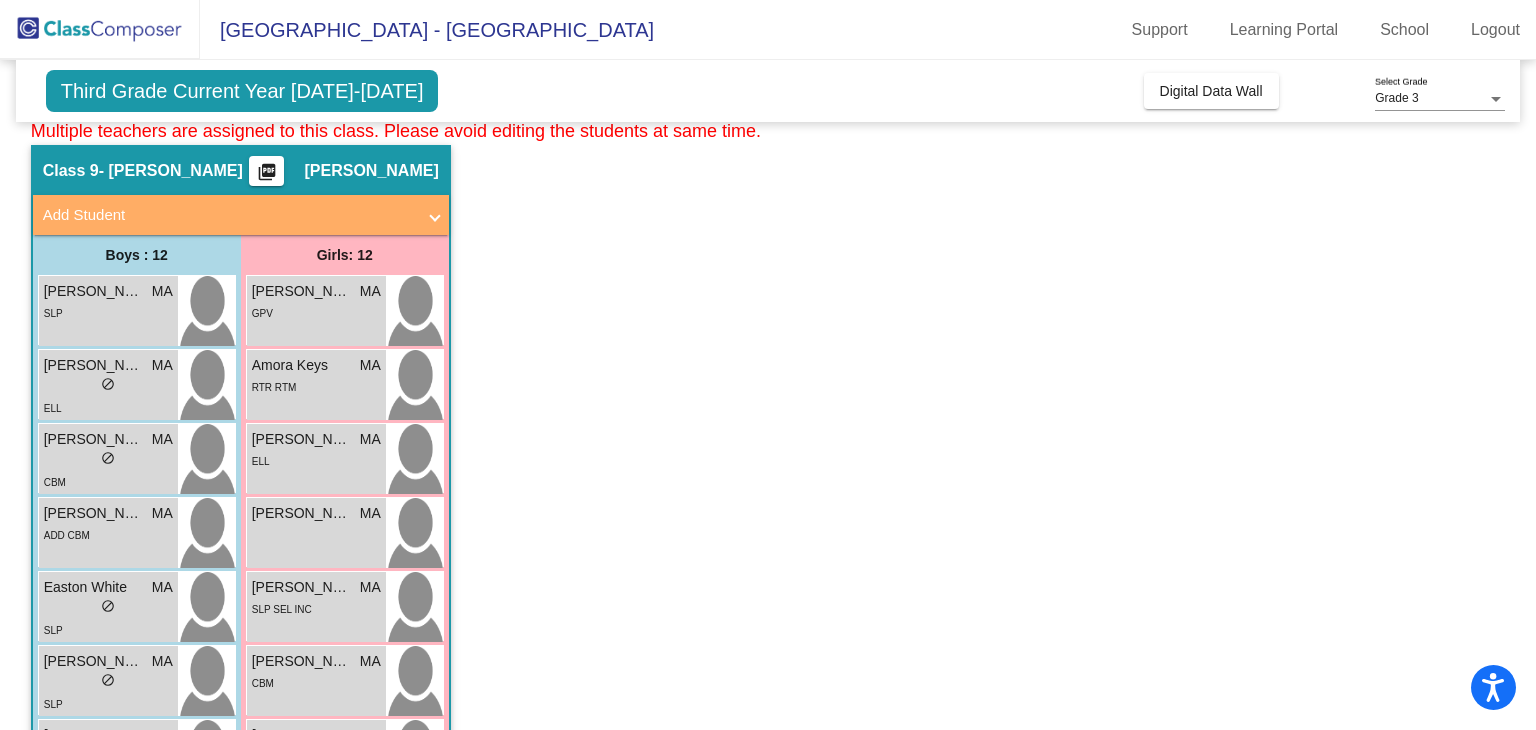 scroll, scrollTop: 0, scrollLeft: 0, axis: both 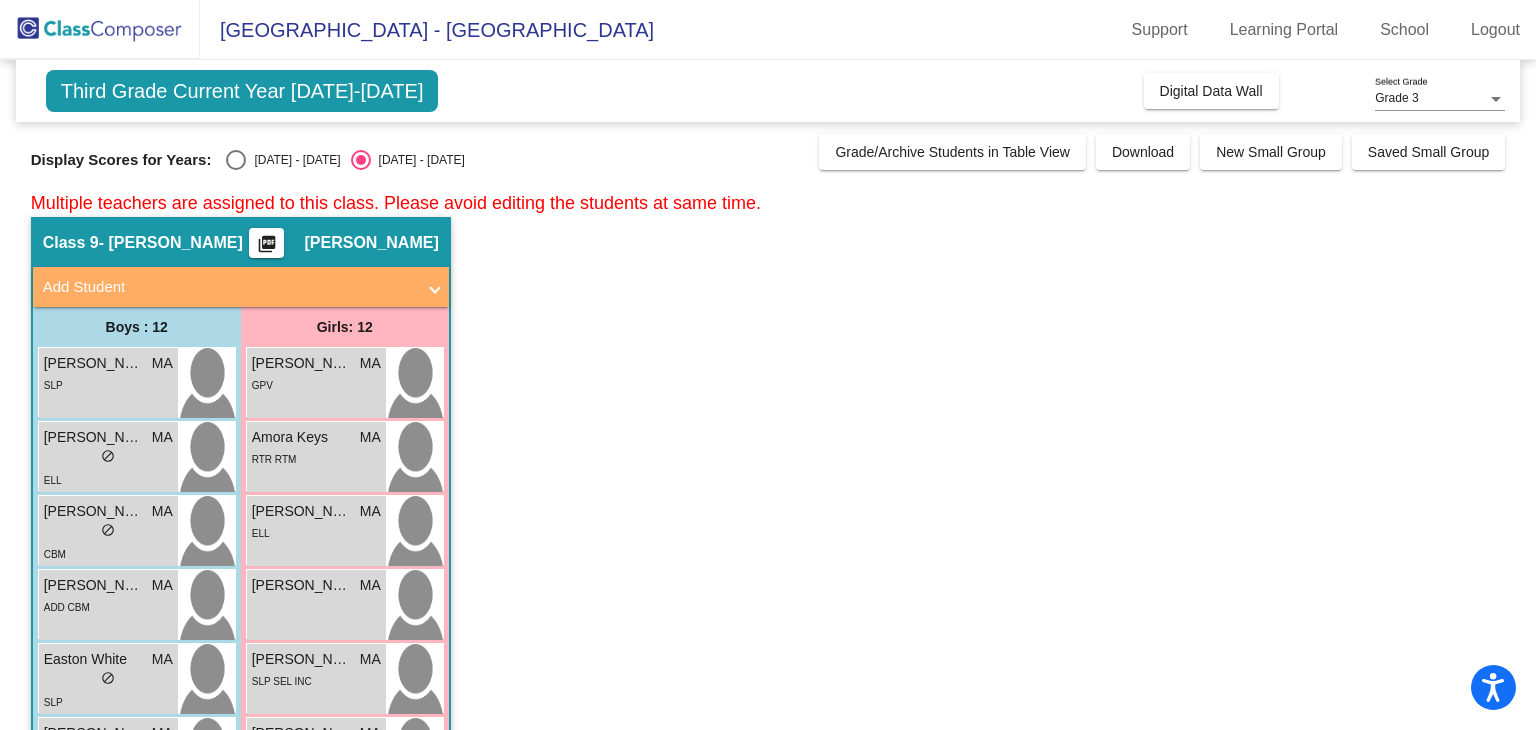click on "Class 9   - Allison  picture_as_pdf Macaylee Allison  Add Student  First Name Last Name Student Id  (Recommended)   Boy   Girl   Non Binary Add Close  Boys : 12  Alonso Viveros MA lock do_not_disturb_alt SLP Anyerson Neveda-Reyes MA lock do_not_disturb_alt ELL Camber Colbert MA lock do_not_disturb_alt CBM David Switzer MA lock do_not_disturb_alt ADD CBM Easton White MA lock do_not_disturb_alt SLP Hudson Alexander MA lock do_not_disturb_alt SLP Ibrahim Perez MA lock do_not_disturb_alt ELL HAM ADD Isaque Mesidor MA lock do_not_disturb_alt Jamel Njikam MA lock do_not_disturb_alt ELL RTM Jax Ayon MA lock do_not_disturb_alt Korbin Collins-Riddle MA lock do_not_disturb_alt Malachi Catt MA lock do_not_disturb_alt HAM SLP Girls: 12 Allison Berry MA lock do_not_disturb_alt GPV Amora Keys MA lock do_not_disturb_alt RTR RTM Andrea Romero MA lock do_not_disturb_alt ELL Audrey Dorner MA lock do_not_disturb_alt Avalynn Andrews MA lock do_not_disturb_alt SLP SEL INC Everlee Stanley MA lock do_not_disturb_alt CBM MA lock" 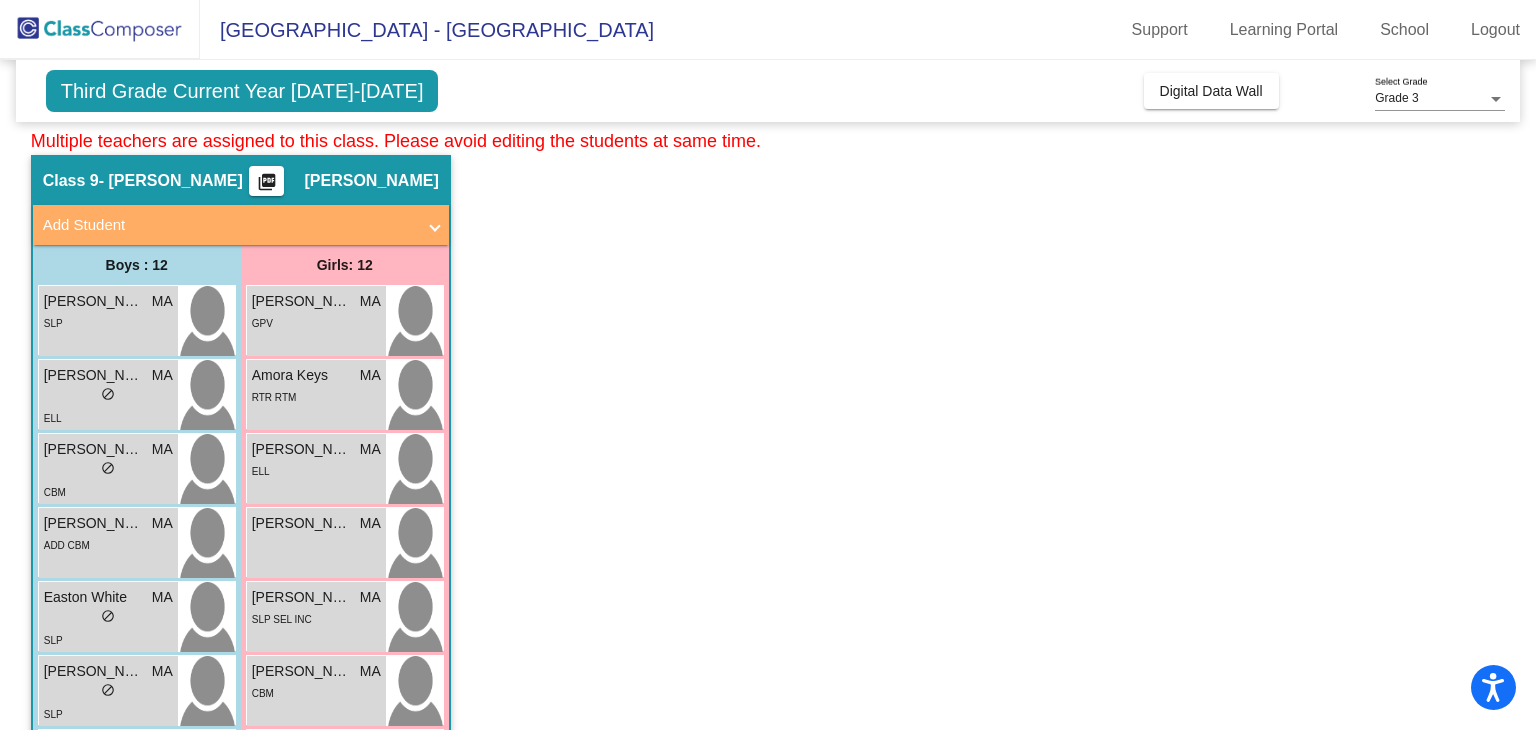 scroll, scrollTop: 0, scrollLeft: 0, axis: both 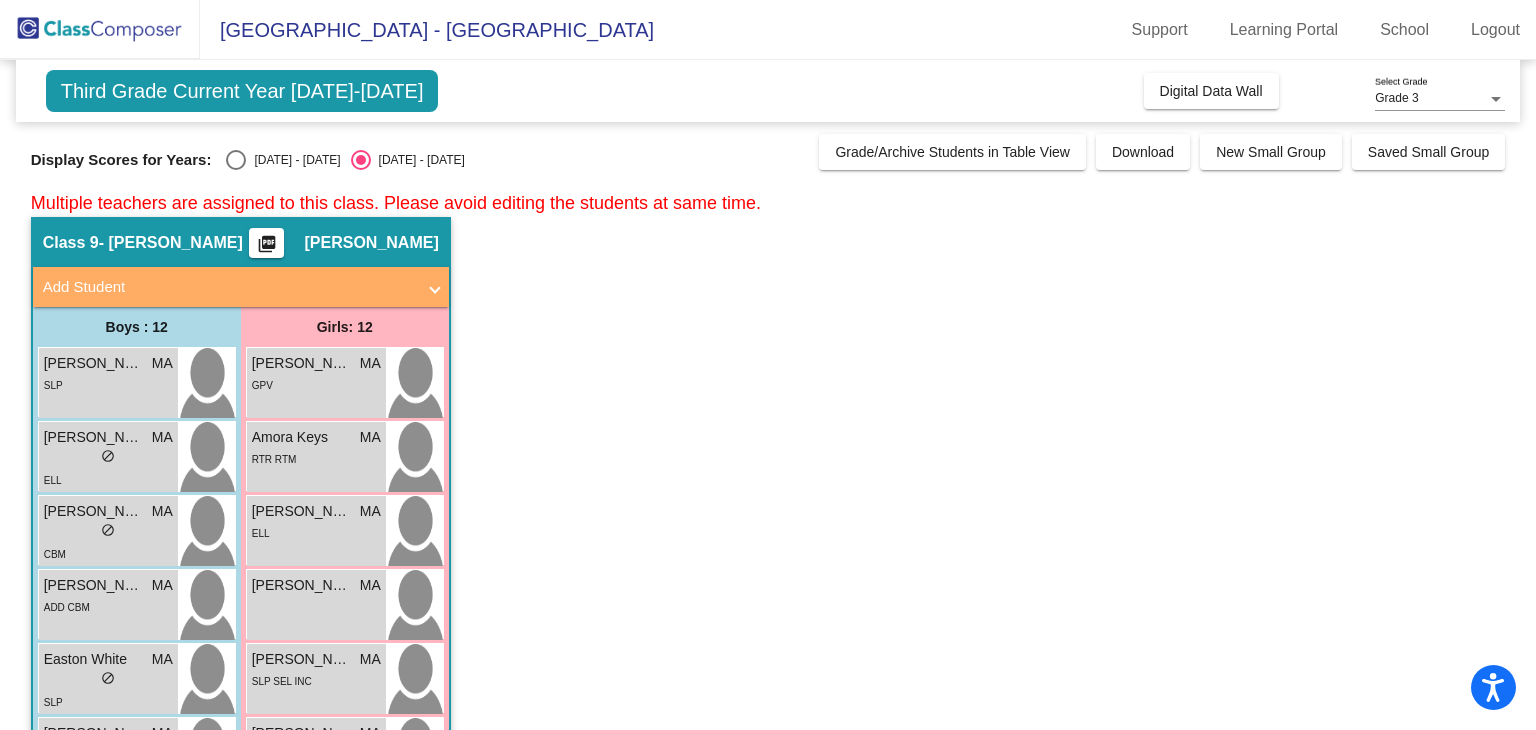 click at bounding box center (236, 160) 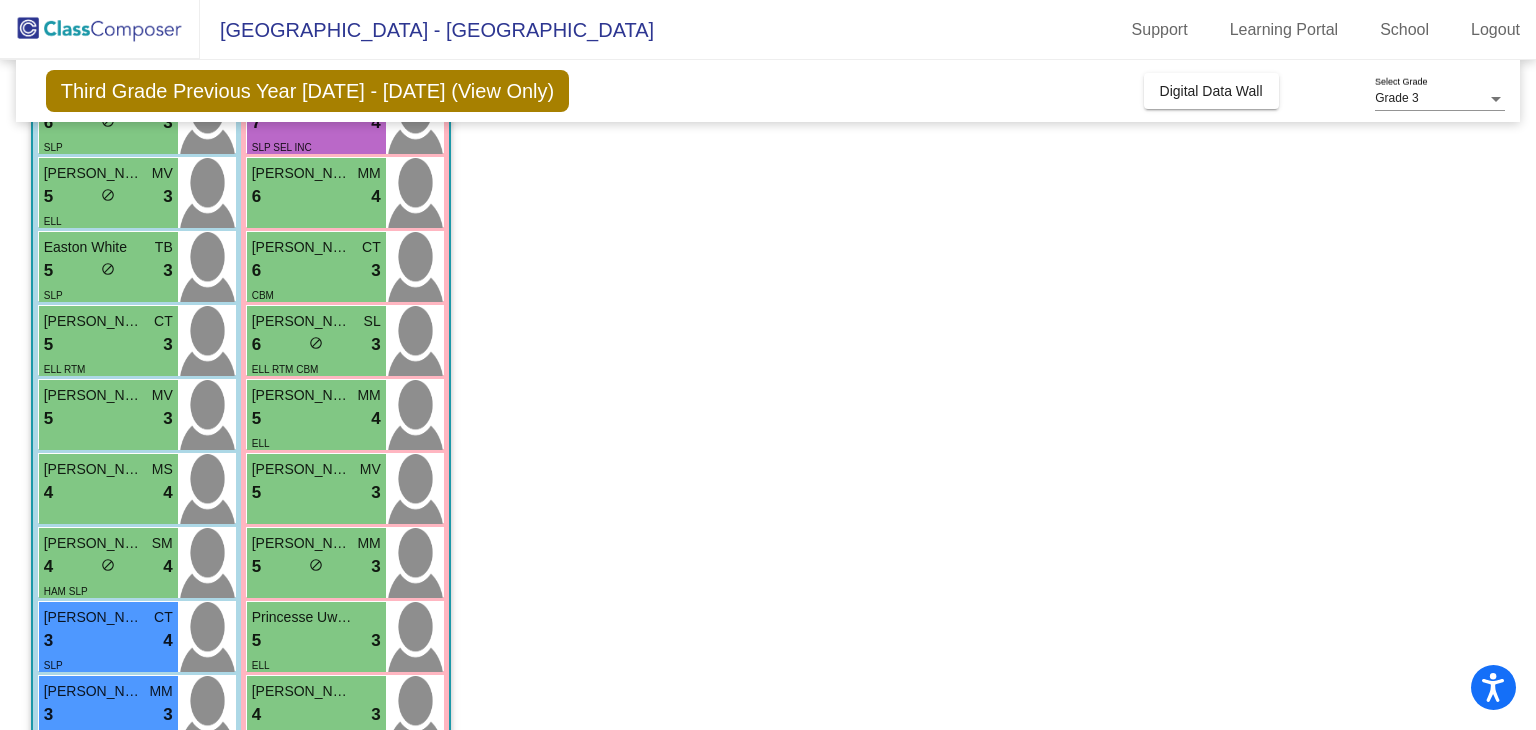 scroll, scrollTop: 0, scrollLeft: 0, axis: both 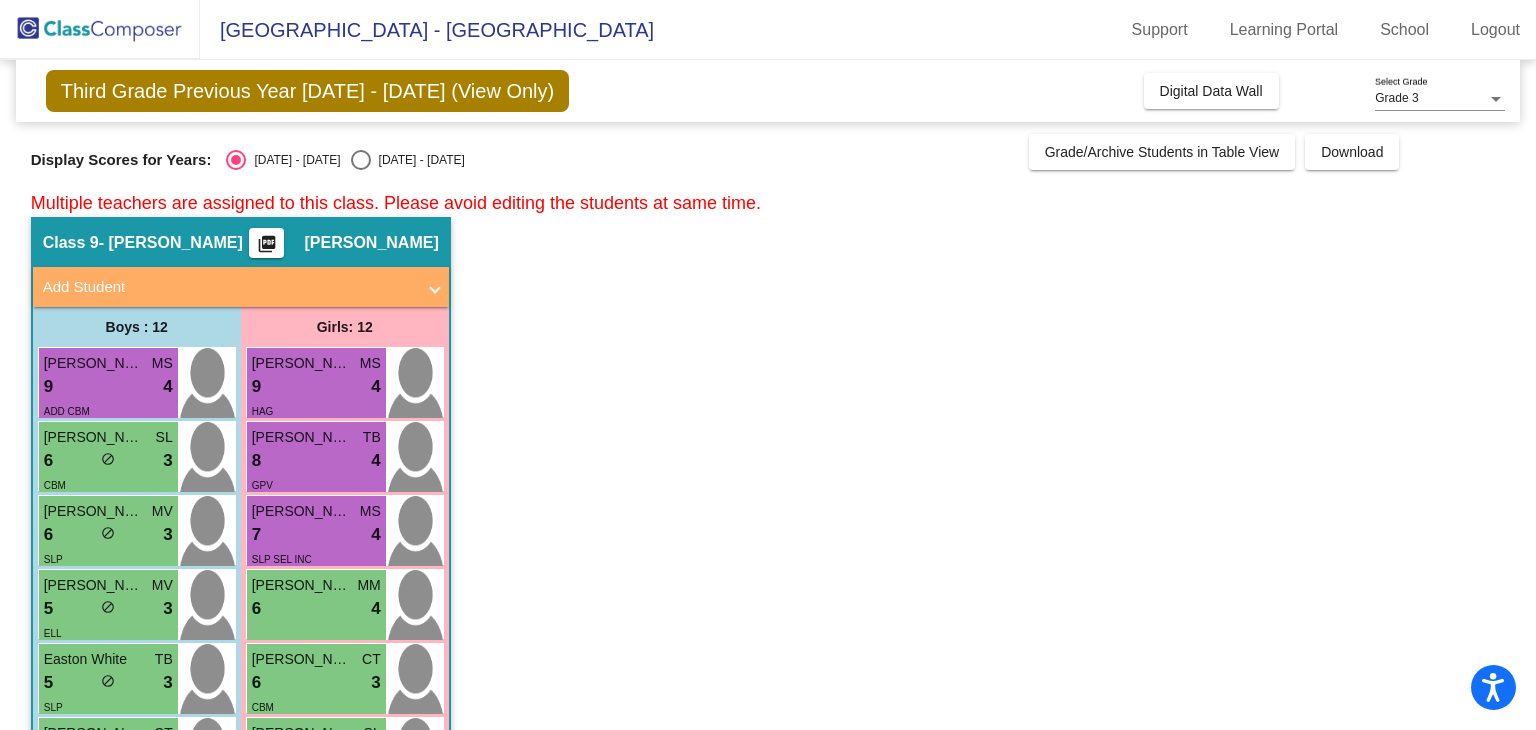 click at bounding box center (361, 160) 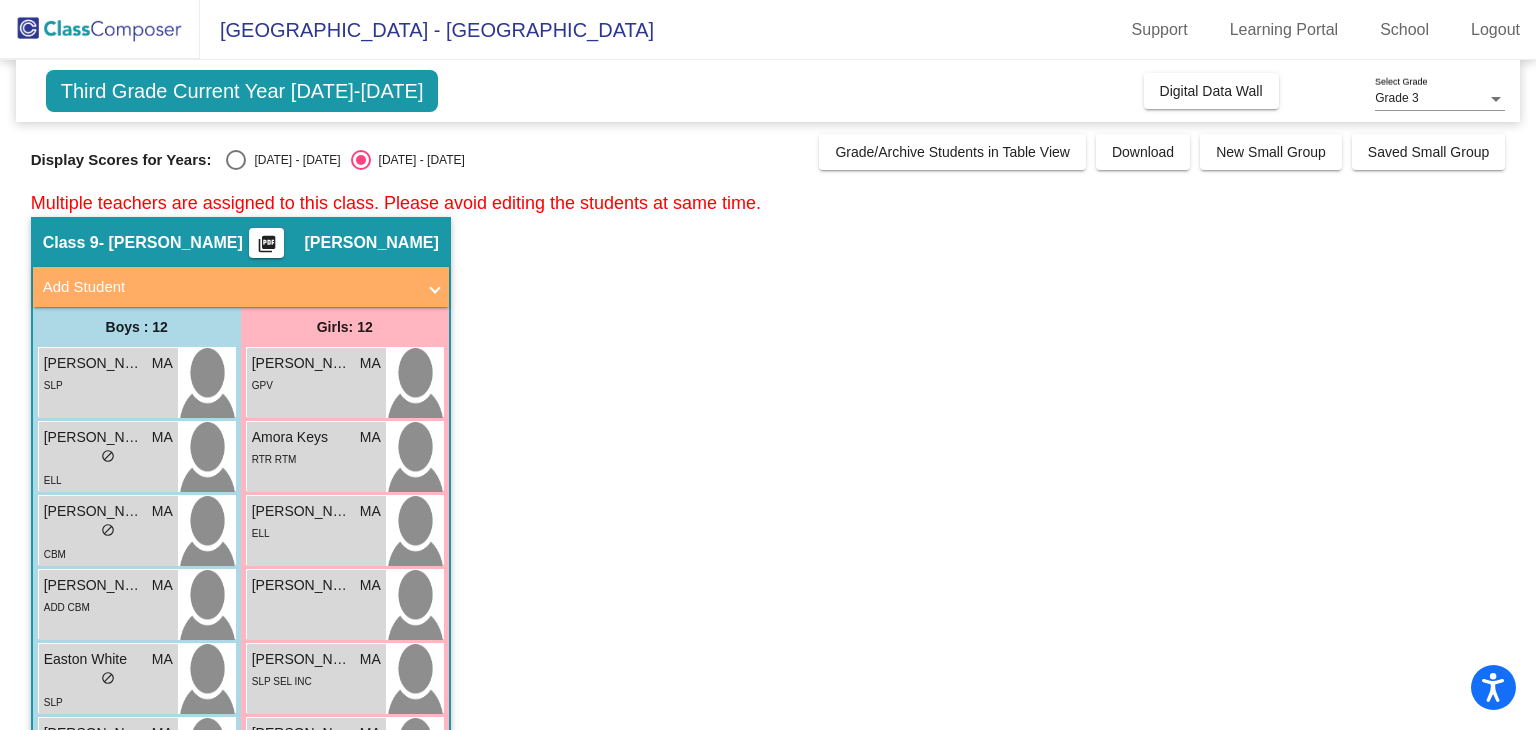click on "Class 9   - Allison  picture_as_pdf Macaylee Allison  Add Student  First Name Last Name Student Id  (Recommended)   Boy   Girl   Non Binary Add Close  Boys : 12  Alonso Viveros MA lock do_not_disturb_alt SLP Anyerson Neveda-Reyes MA lock do_not_disturb_alt ELL Camber Colbert MA lock do_not_disturb_alt CBM David Switzer MA lock do_not_disturb_alt ADD CBM Easton White MA lock do_not_disturb_alt SLP Hudson Alexander MA lock do_not_disturb_alt SLP Ibrahim Perez MA lock do_not_disturb_alt ELL HAM ADD Isaque Mesidor MA lock do_not_disturb_alt Jamel Njikam MA lock do_not_disturb_alt ELL RTM Jax Ayon MA lock do_not_disturb_alt Korbin Collins-Riddle MA lock do_not_disturb_alt Malachi Catt MA lock do_not_disturb_alt HAM SLP Girls: 12 Allison Berry MA lock do_not_disturb_alt GPV Amora Keys MA lock do_not_disturb_alt RTR RTM Andrea Romero MA lock do_not_disturb_alt ELL Audrey Dorner MA lock do_not_disturb_alt Avalynn Andrews MA lock do_not_disturb_alt SLP SEL INC Everlee Stanley MA lock do_not_disturb_alt CBM MA lock" 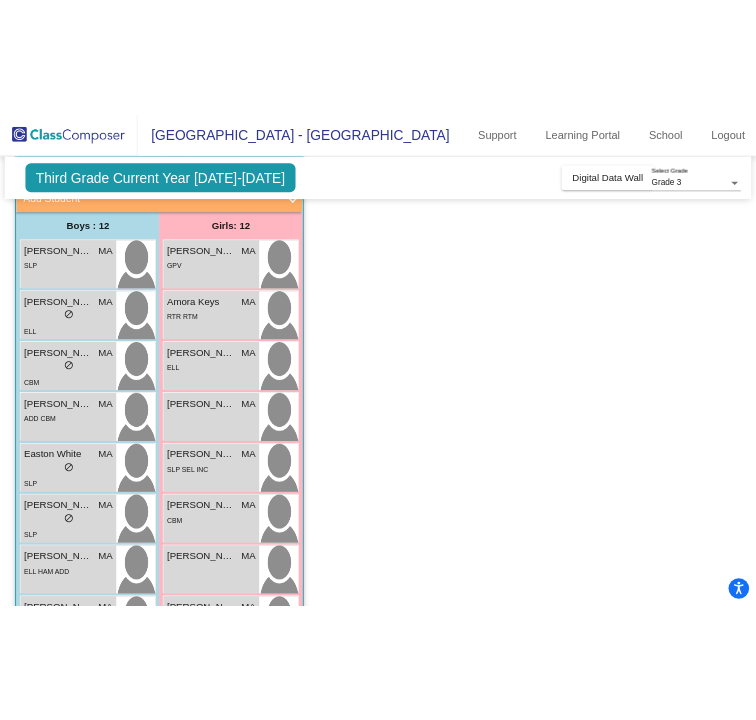 scroll, scrollTop: 248, scrollLeft: 0, axis: vertical 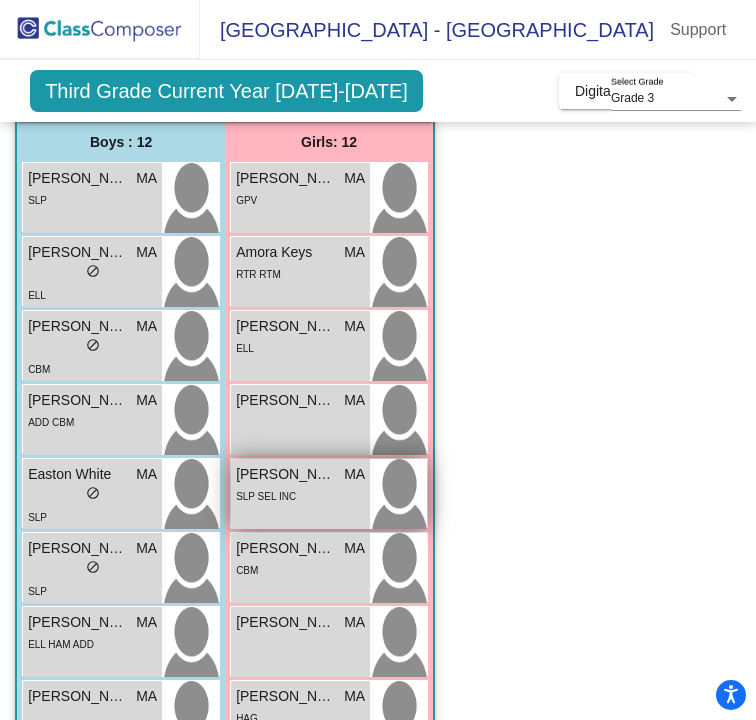 click on "Avalynn Andrews MA" at bounding box center (300, 474) 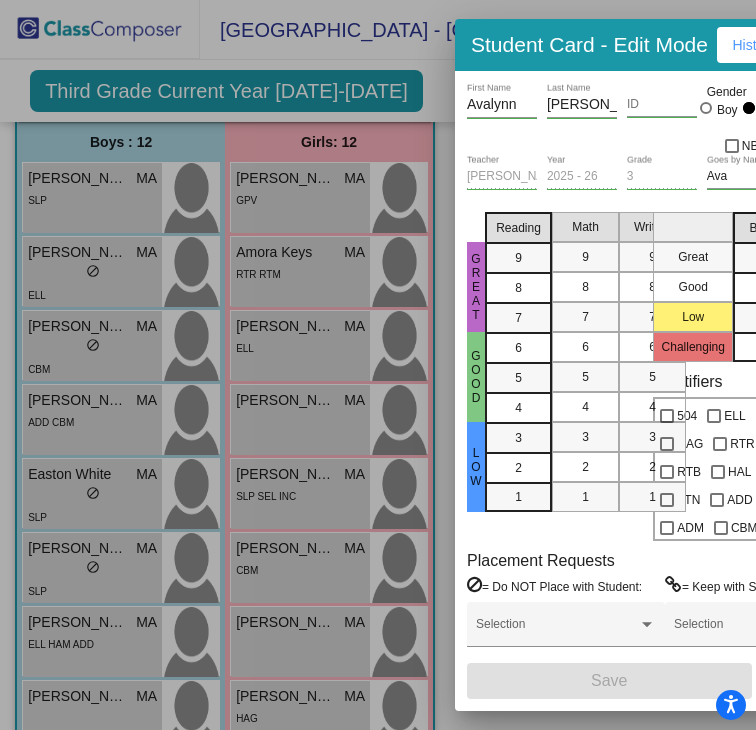 click at bounding box center (378, 365) 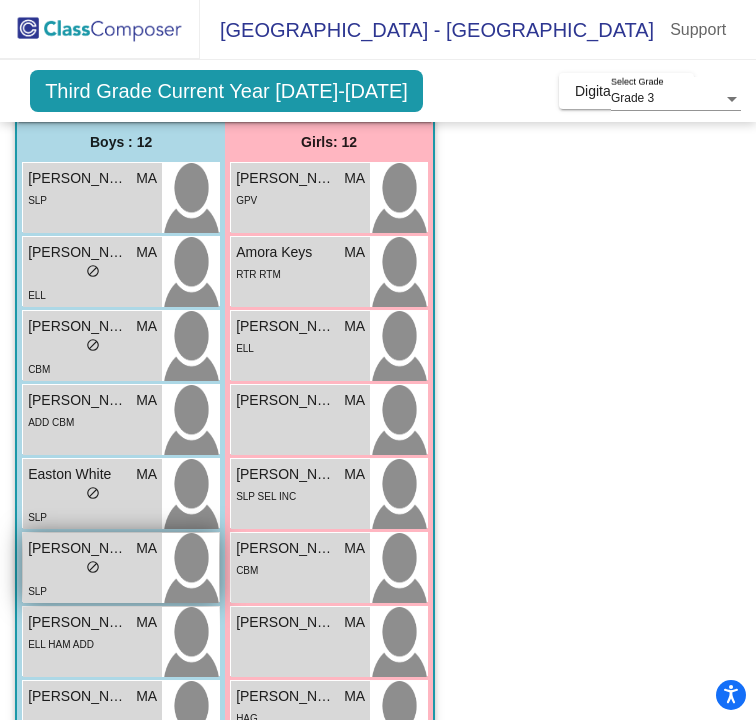 click on "lock do_not_disturb_alt" at bounding box center [92, 569] 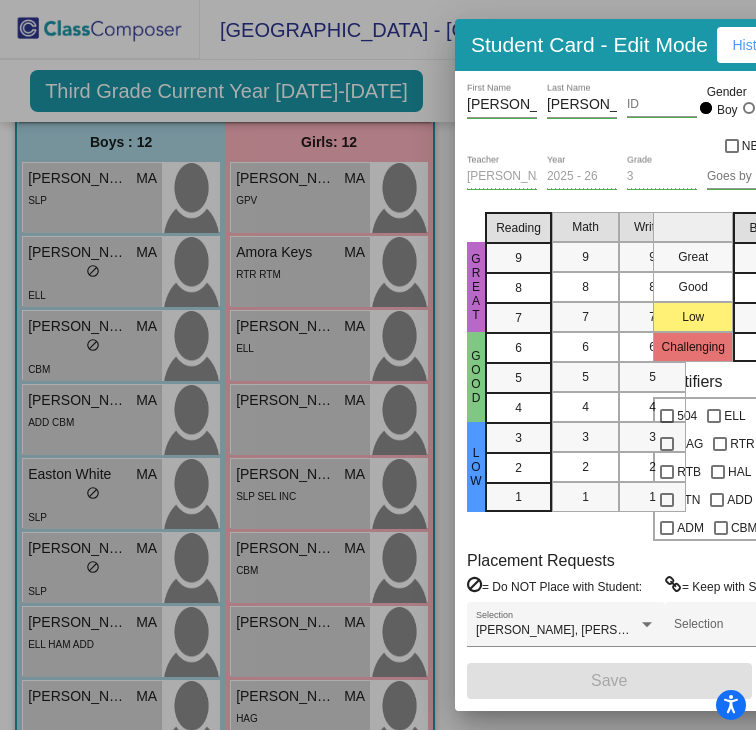 click at bounding box center (378, 365) 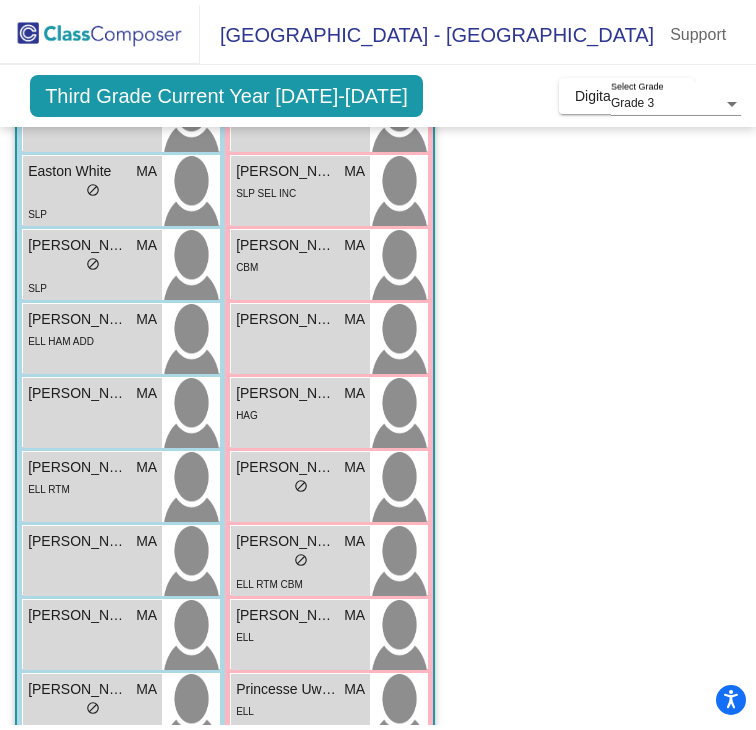 scroll, scrollTop: 608, scrollLeft: 0, axis: vertical 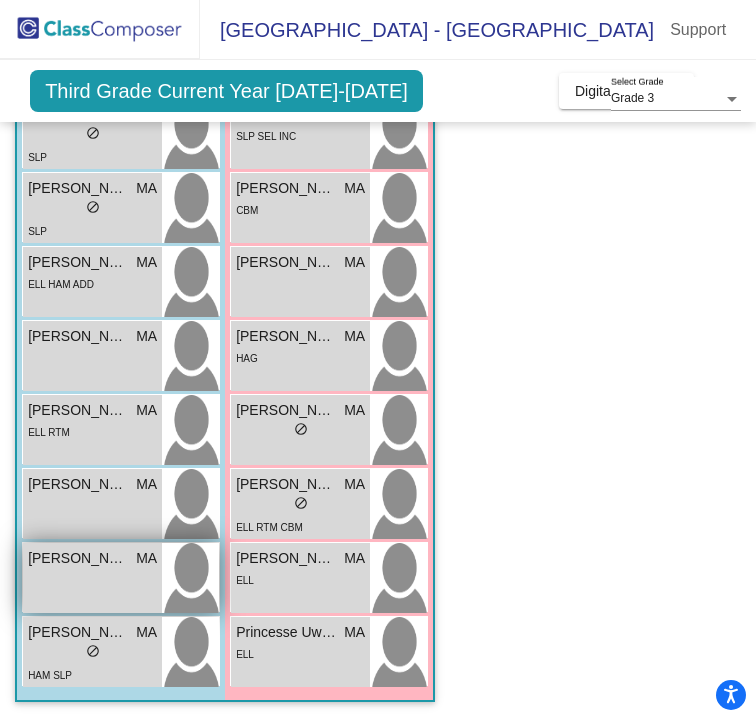click on "Korbin Collins-Riddle MA lock do_not_disturb_alt" at bounding box center [92, 578] 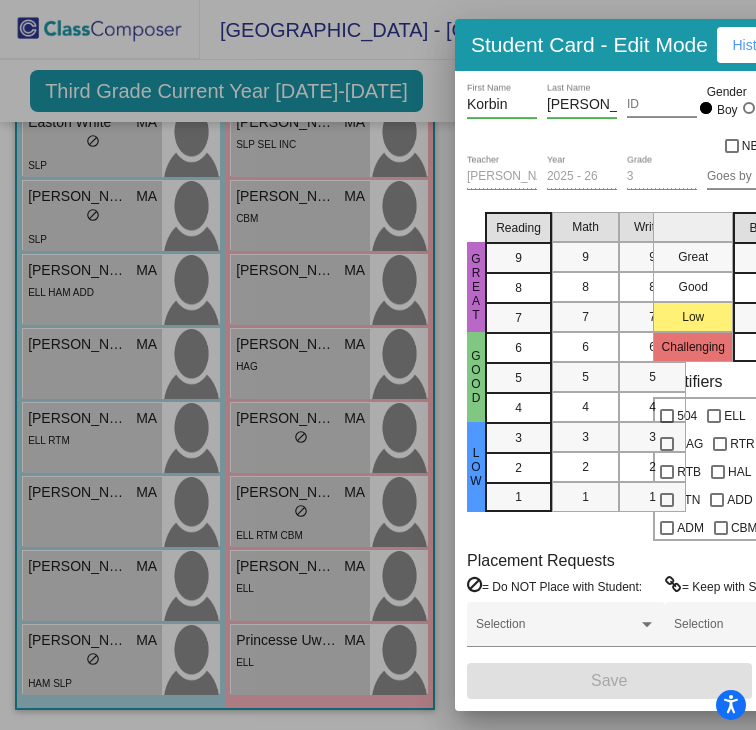 click on "Collins-Riddle" at bounding box center (582, 105) 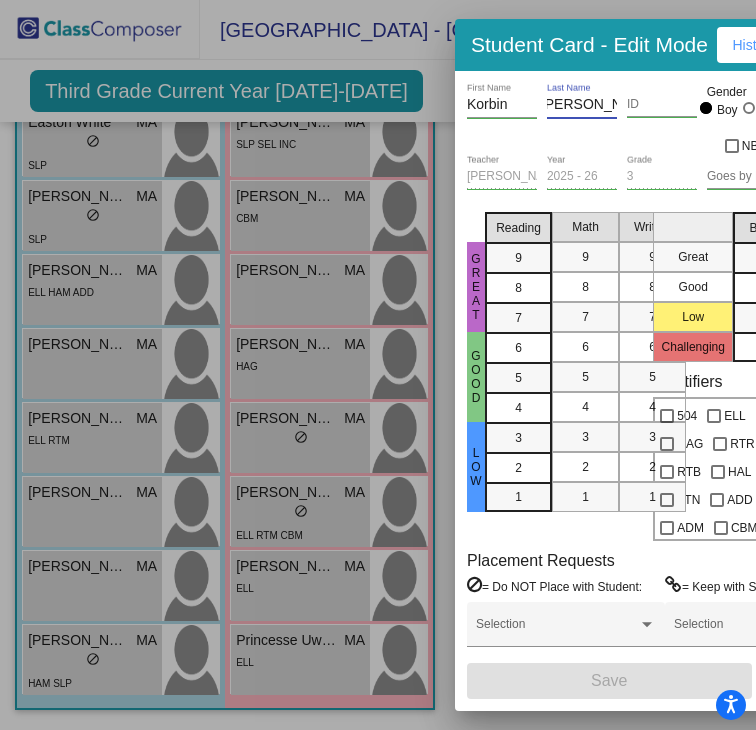 scroll, scrollTop: 0, scrollLeft: 12, axis: horizontal 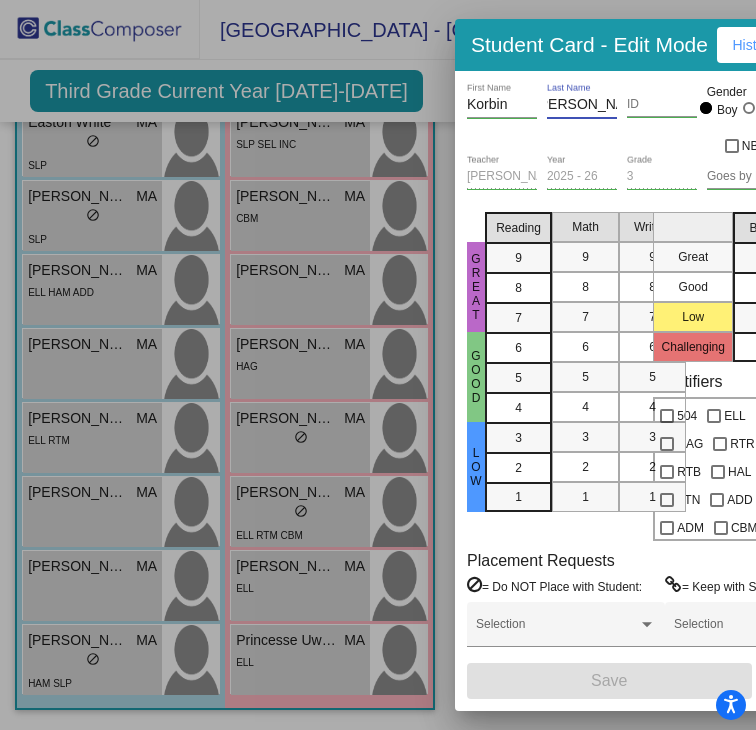 click at bounding box center [378, 365] 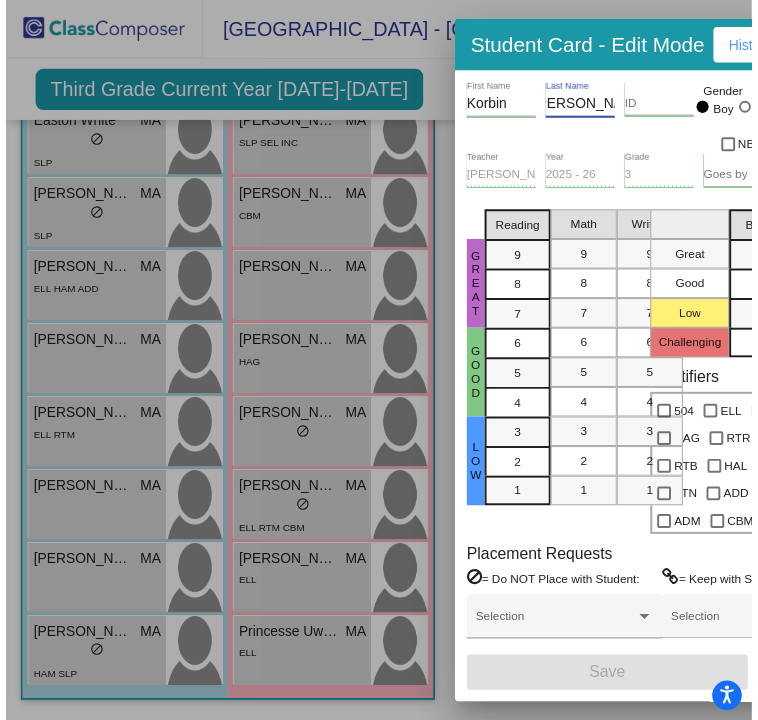 scroll, scrollTop: 0, scrollLeft: 0, axis: both 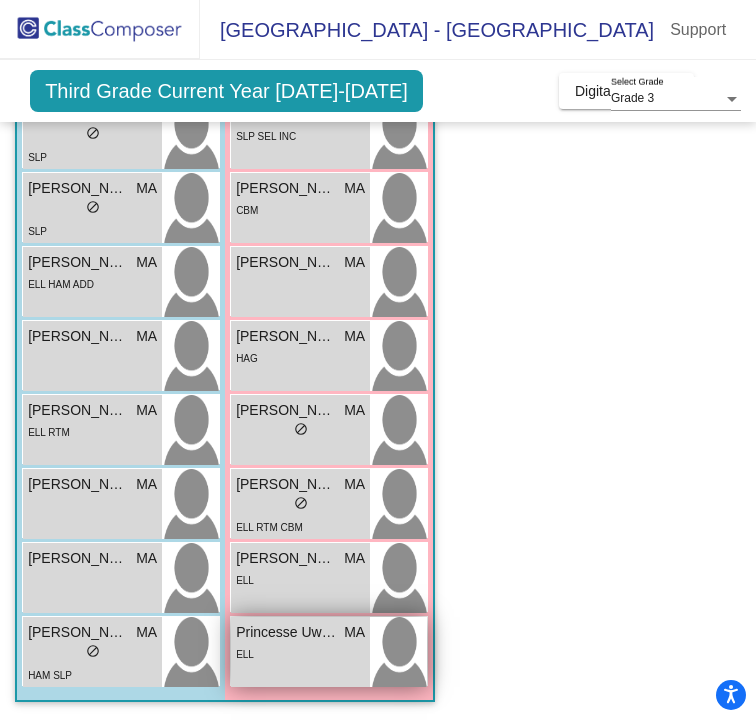 click on "ELL" at bounding box center (300, 653) 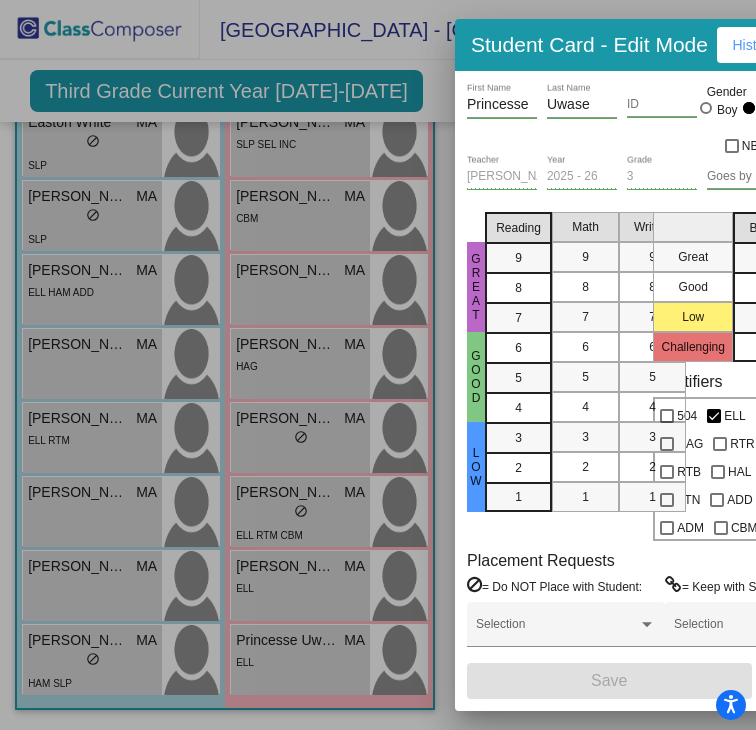 click at bounding box center [378, 365] 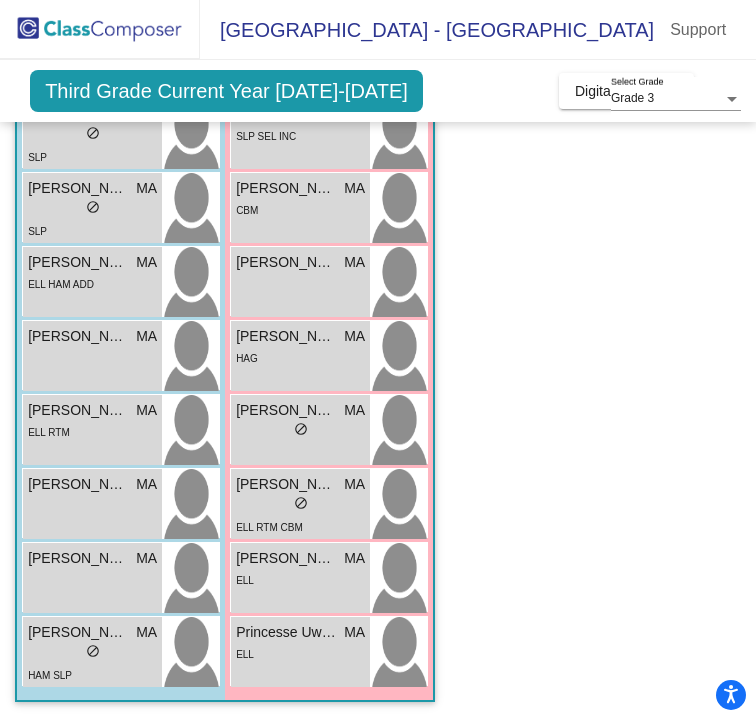 click on "Class 9   - Allison  picture_as_pdf Macaylee Allison  Add Student  First Name Last Name Student Id  (Recommended)   Boy   Girl   Non Binary Add Close  Boys : 12  Alonso Viveros MA lock do_not_disturb_alt SLP Anyerson Neveda-Reyes MA lock do_not_disturb_alt ELL Camber Colbert MA lock do_not_disturb_alt CBM David Switzer MA lock do_not_disturb_alt ADD CBM Easton White MA lock do_not_disturb_alt SLP Hudson Alexander MA lock do_not_disturb_alt SLP Ibrahim Perez MA lock do_not_disturb_alt ELL HAM ADD Isaque Mesidor MA lock do_not_disturb_alt Jamel Njikam MA lock do_not_disturb_alt ELL RTM Jax Ayon MA lock do_not_disturb_alt Korbin Collins-Riddle MA lock do_not_disturb_alt Malachi Catt MA lock do_not_disturb_alt HAM SLP Girls: 12 Allison Berry MA lock do_not_disturb_alt GPV Amora Keys MA lock do_not_disturb_alt RTR RTM Andrea Romero MA lock do_not_disturb_alt ELL Audrey Dorner MA lock do_not_disturb_alt Avalynn Andrews MA lock do_not_disturb_alt SLP SEL INC Everlee Stanley MA lock do_not_disturb_alt CBM MA lock" 